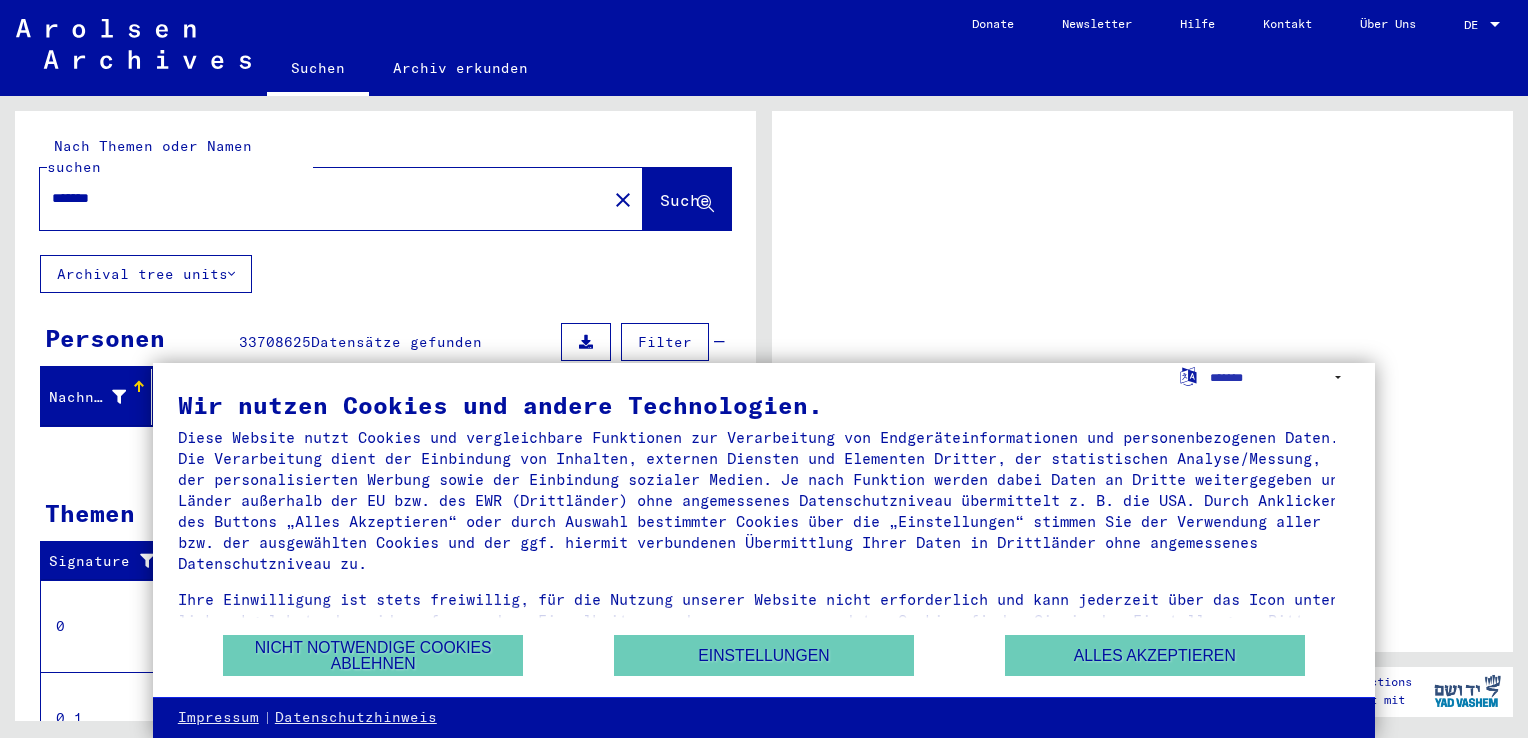 scroll, scrollTop: 0, scrollLeft: 0, axis: both 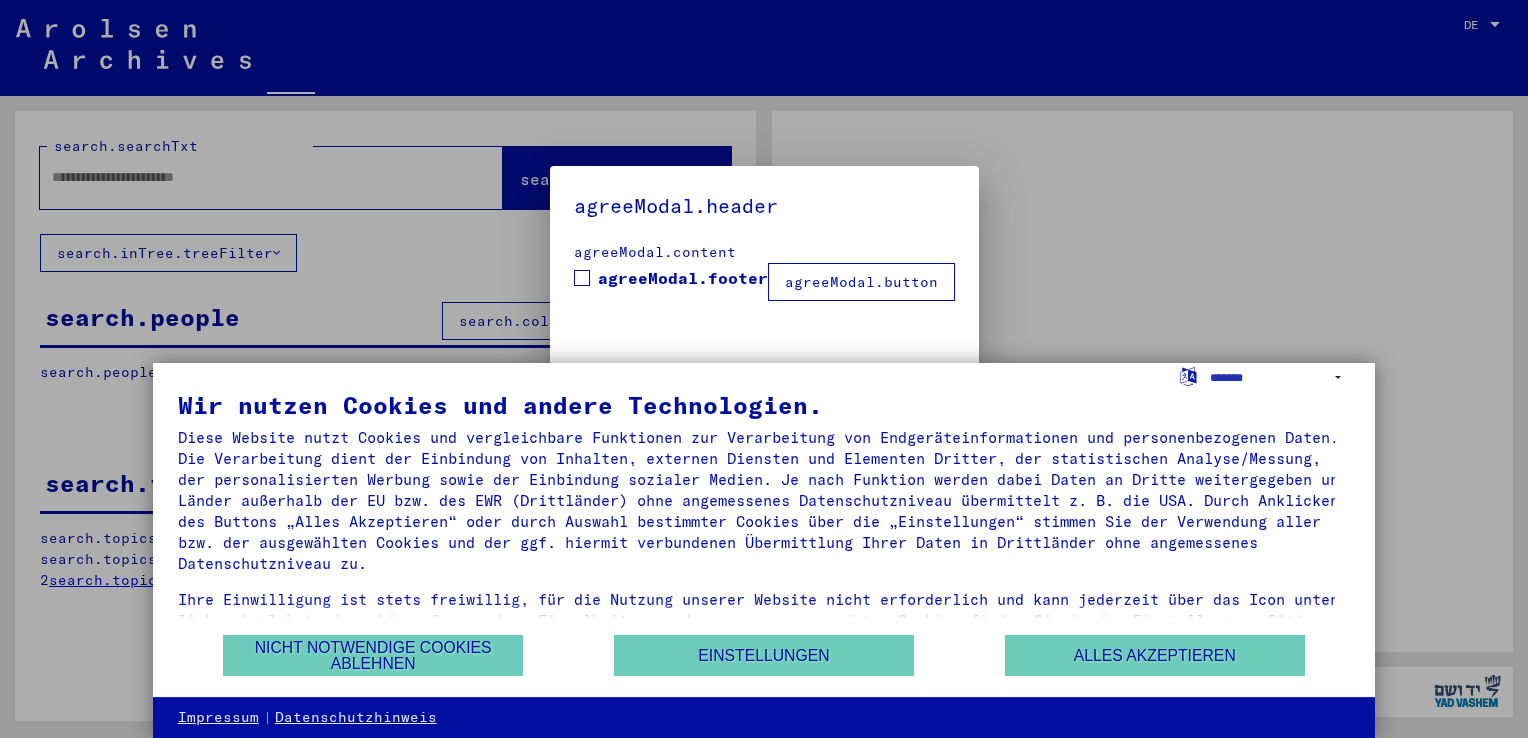 type on "*******" 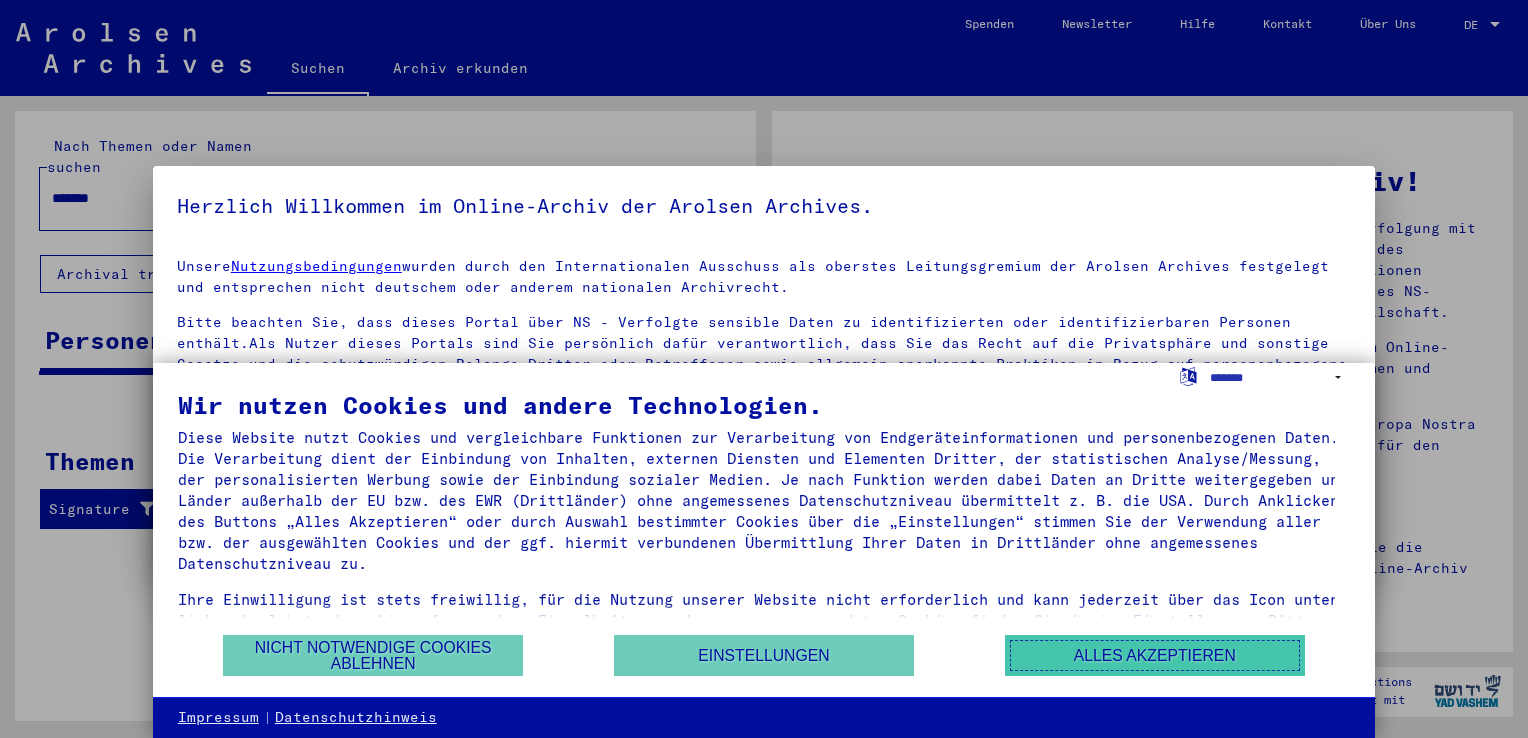 click on "Alles akzeptieren" at bounding box center (1155, 655) 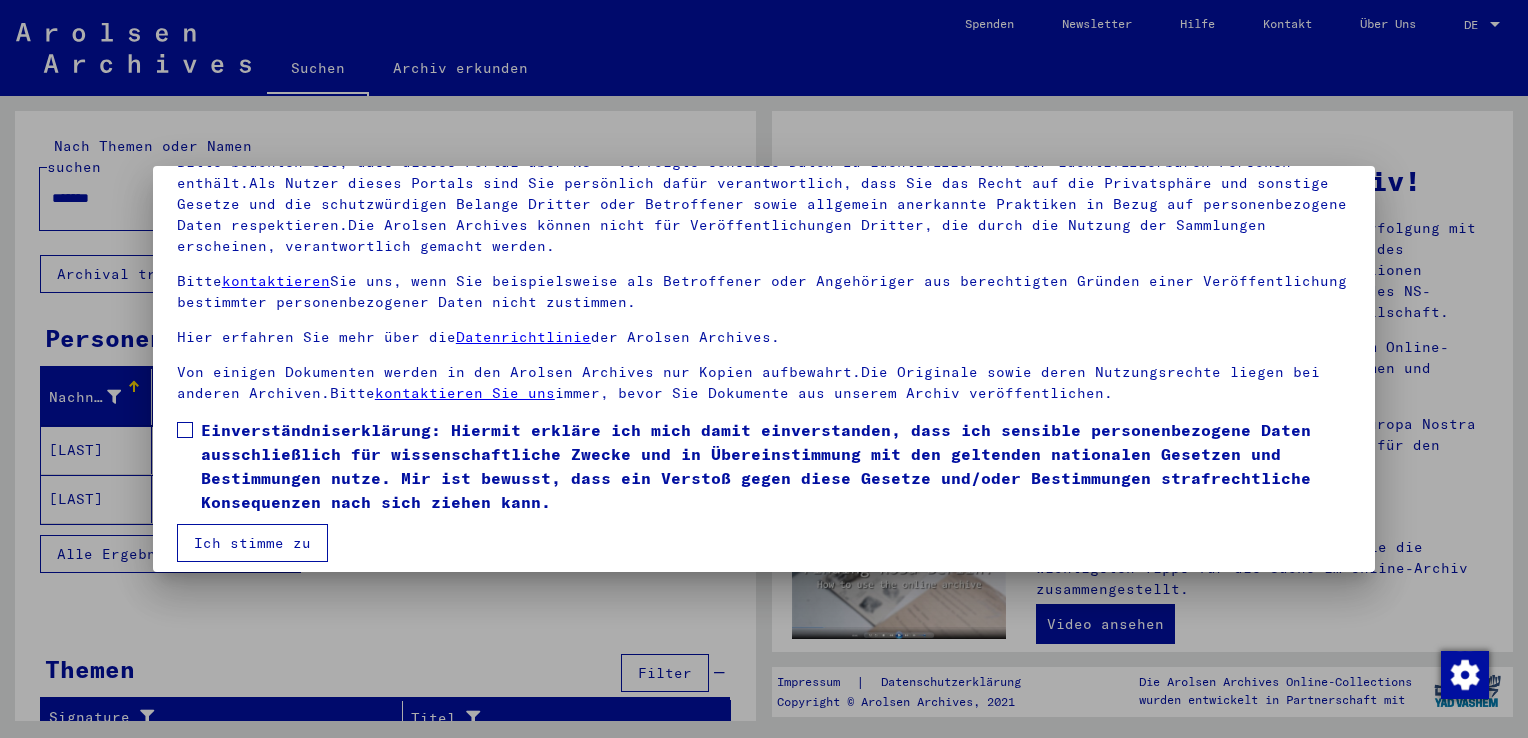 scroll, scrollTop: 173, scrollLeft: 0, axis: vertical 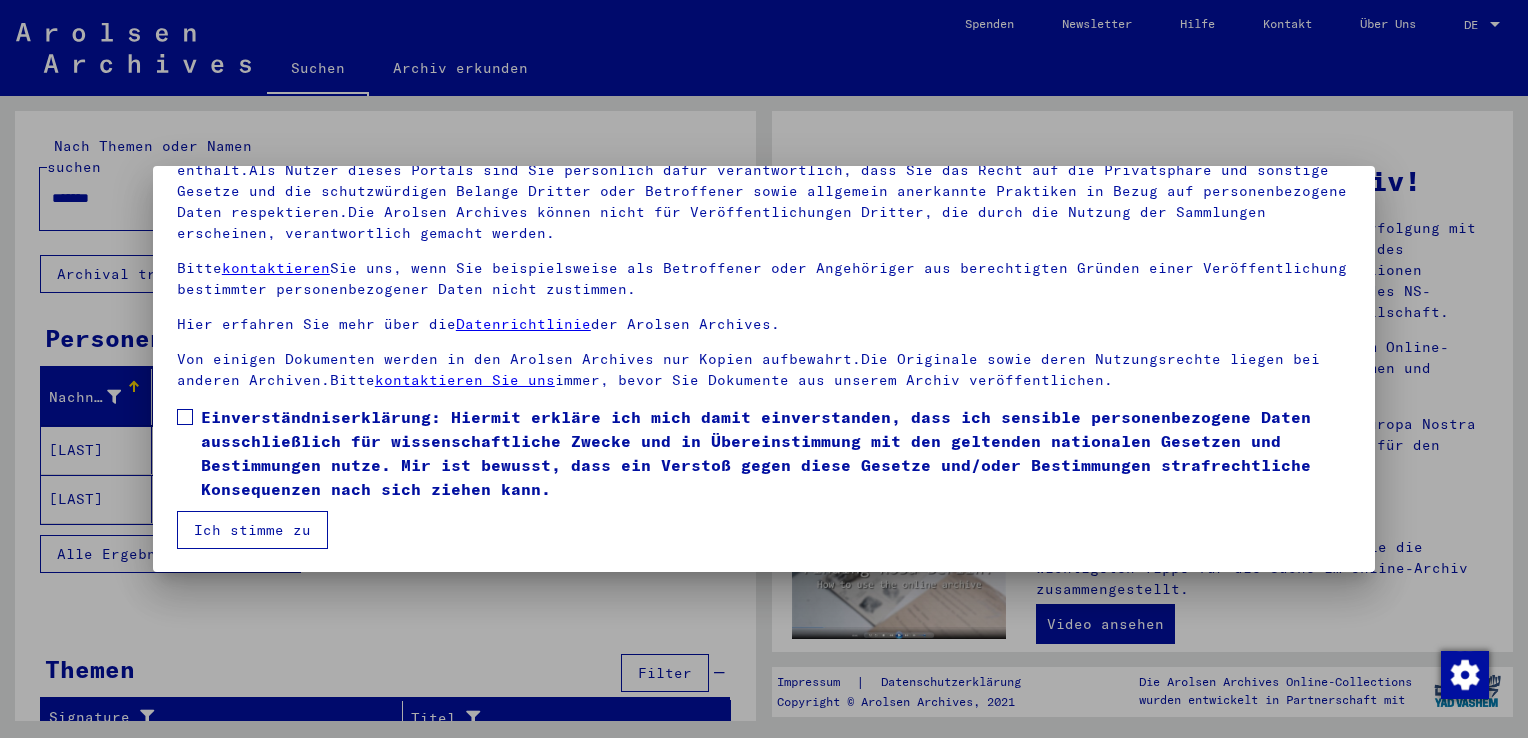 click on "Unsere  Nutzungsbedingungen  wurden durch den Internationalen Ausschuss als oberstes Leitungsgremium der Arolsen Archives festgelegt und entsprechen nicht deutschem oder anderem nationalen Archivrecht. Bitte beachten Sie, dass dieses Portal über NS - Verfolgte sensible Daten zu identifizierten oder identifizierbaren Personen enthält.Als Nutzer dieses Portals sind Sie persönlich dafür verantwortlich, dass Sie das Recht auf die Privatsphäre und sonstige Gesetze und die schutzwürdigen Belange Dritter oder Betroffener sowie allgemein anerkannte Praktiken in Bezug auf personenbezogene Daten respektieren.Die Arolsen Archives können nicht für Veröffentlichungen Dritter, die durch die Nutzung der Sammlungen erscheinen, verantwortlich gemacht werden. Bitte  kontaktieren  Sie uns, wenn Sie beispielsweise als Betroffener oder Angehöriger aus berechtigten Gründen einer Veröffentlichung bestimmter personenbezogener Daten nicht zustimmen. Hier erfahren Sie mehr über die  Datenrichtlinie  der Arolsen Archives." at bounding box center [764, 309] 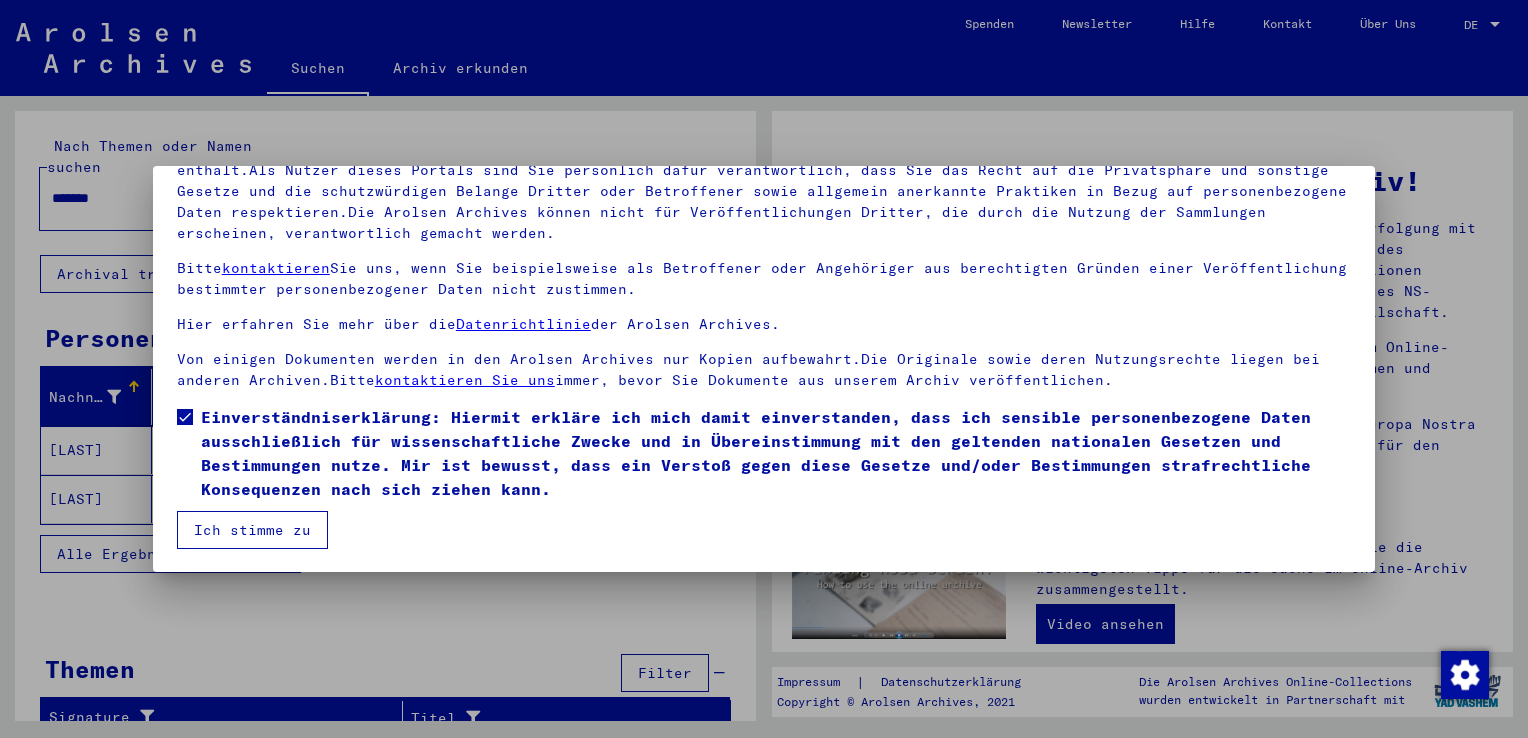 click on "Ich stimme zu" at bounding box center [252, 530] 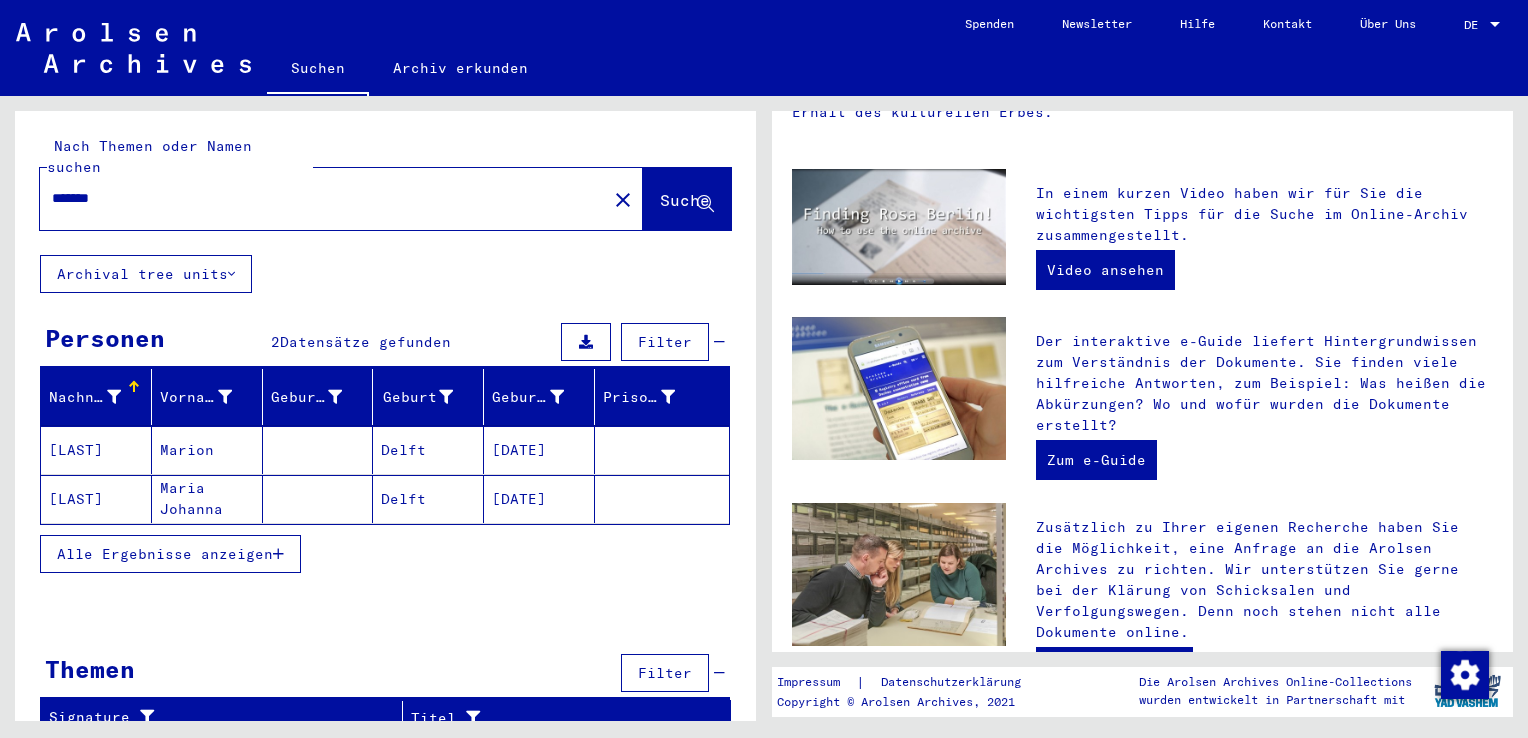 scroll, scrollTop: 400, scrollLeft: 0, axis: vertical 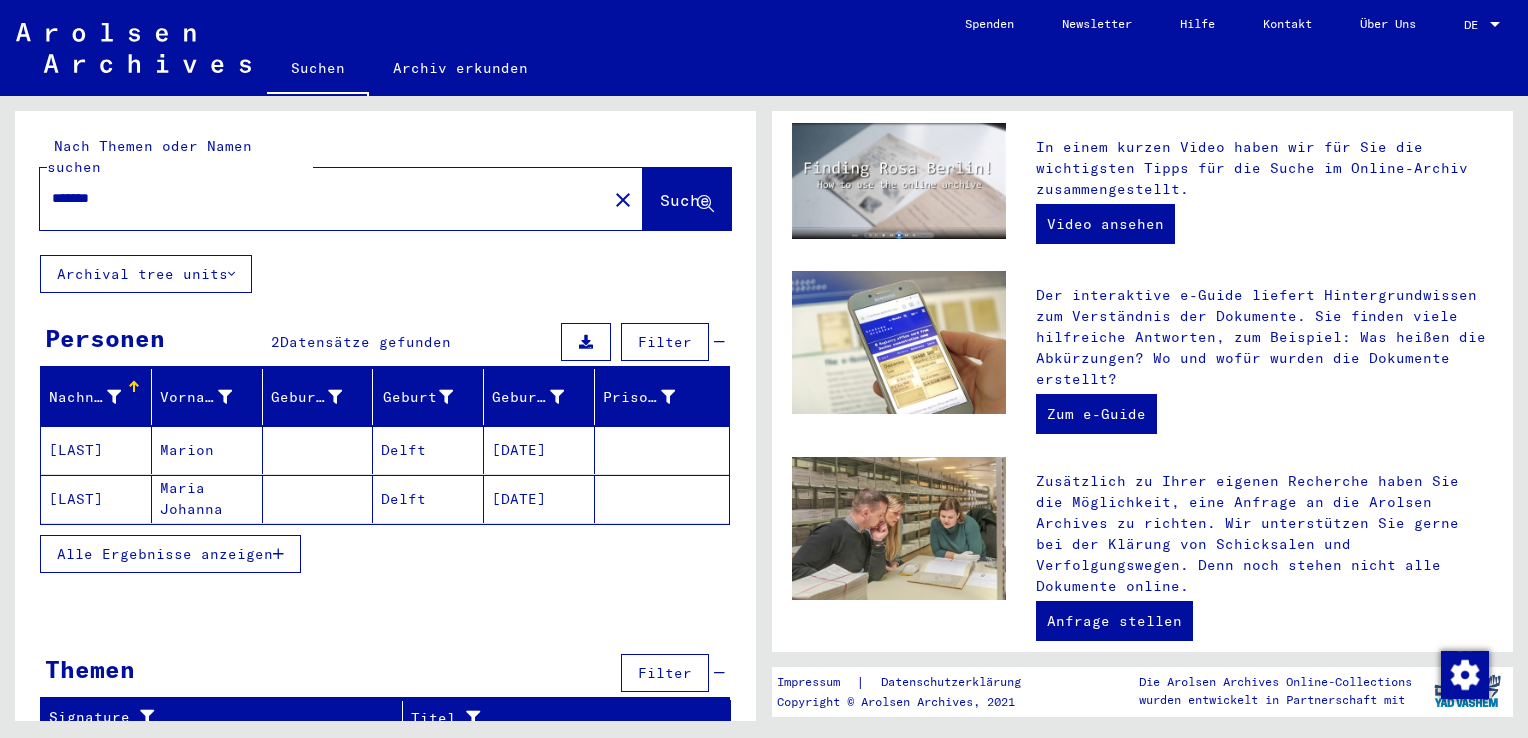 click on "[LAST]" at bounding box center [96, 499] 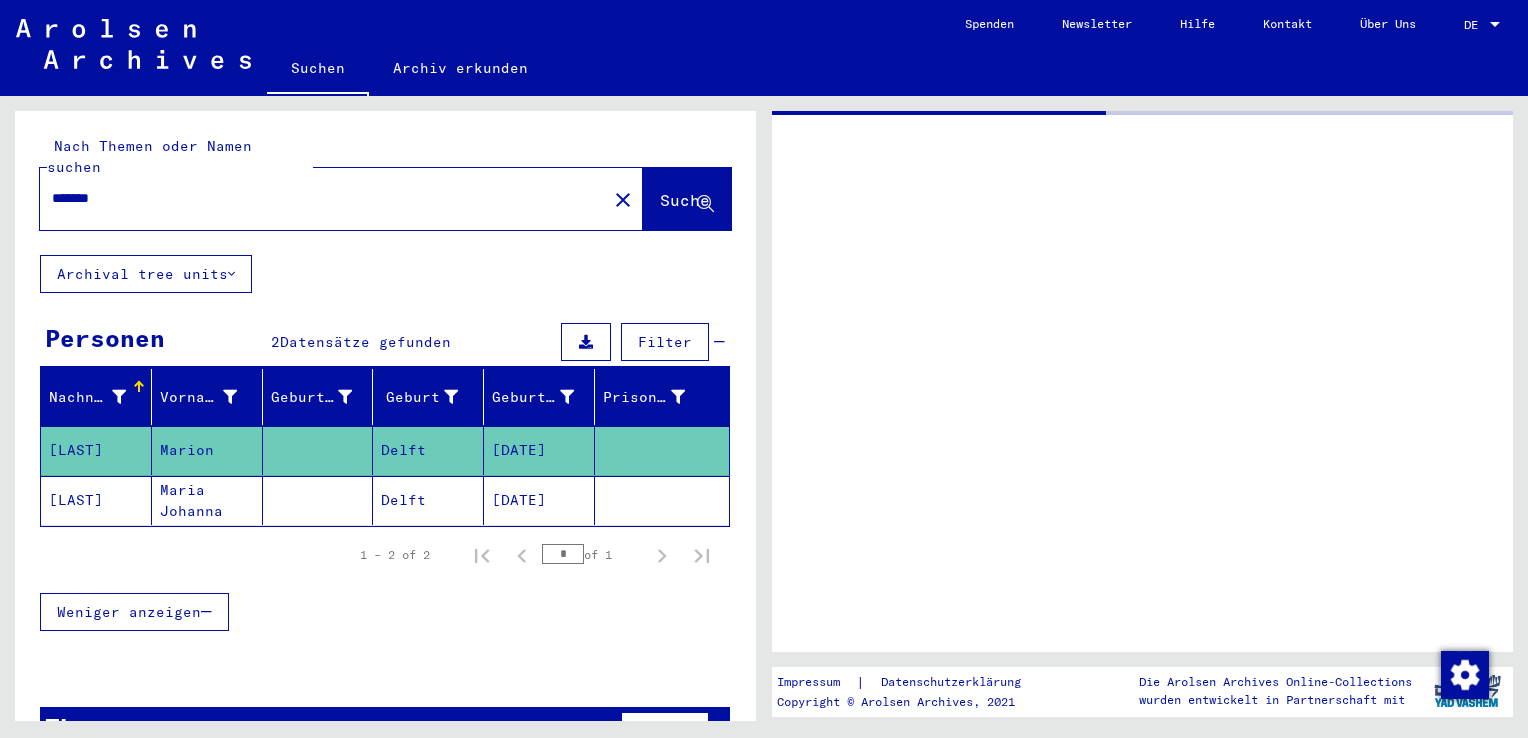 scroll, scrollTop: 0, scrollLeft: 0, axis: both 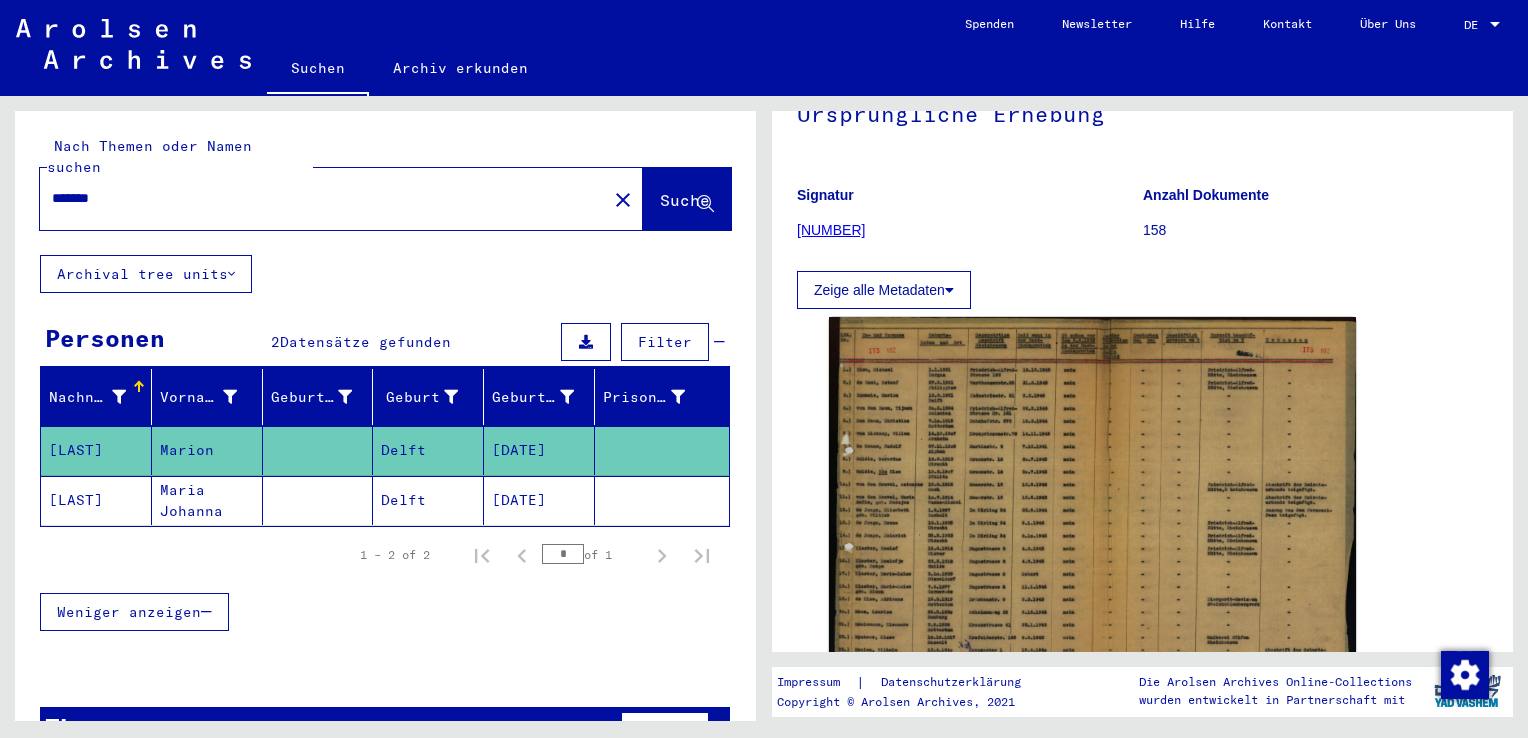 click on "[NUMBER]" 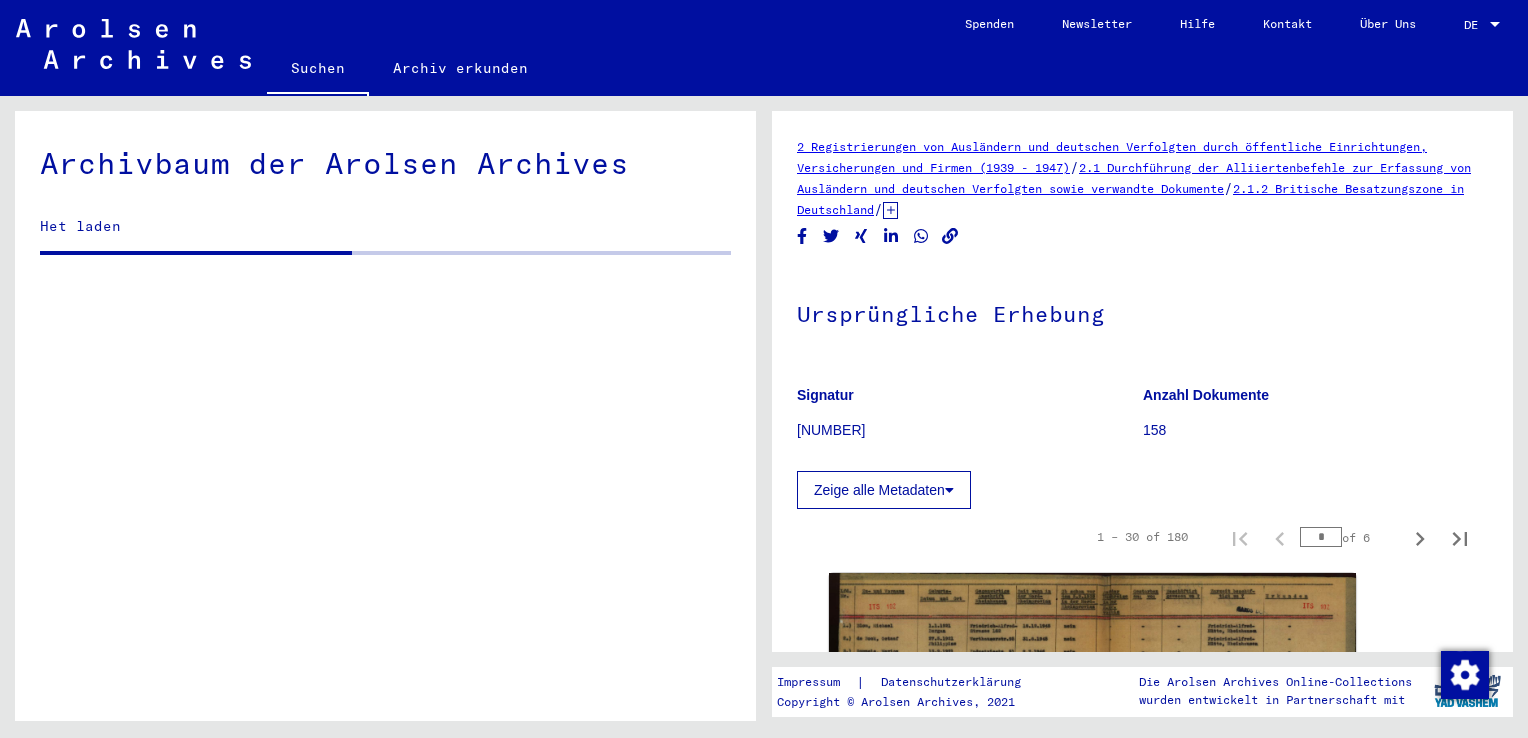 scroll, scrollTop: 6236, scrollLeft: 0, axis: vertical 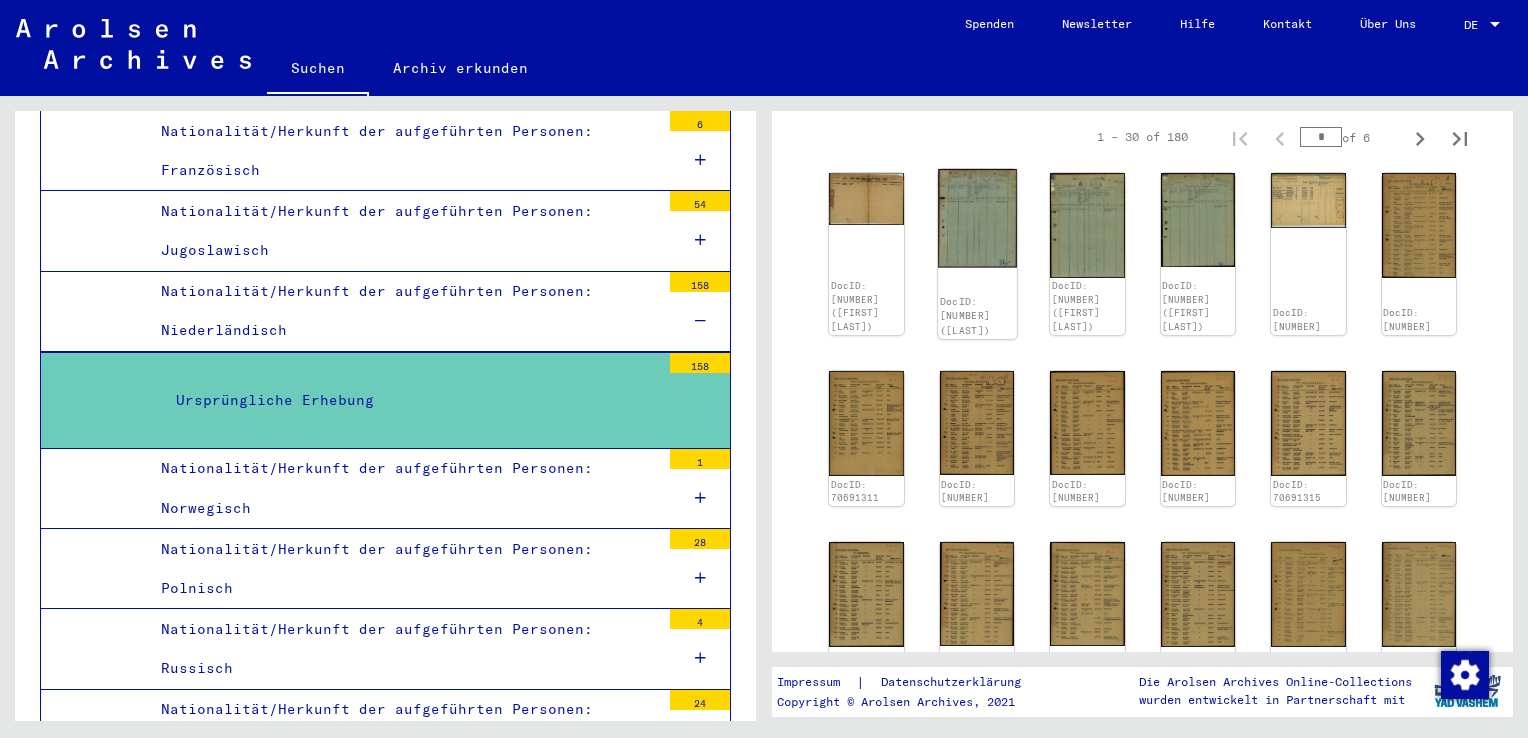 click 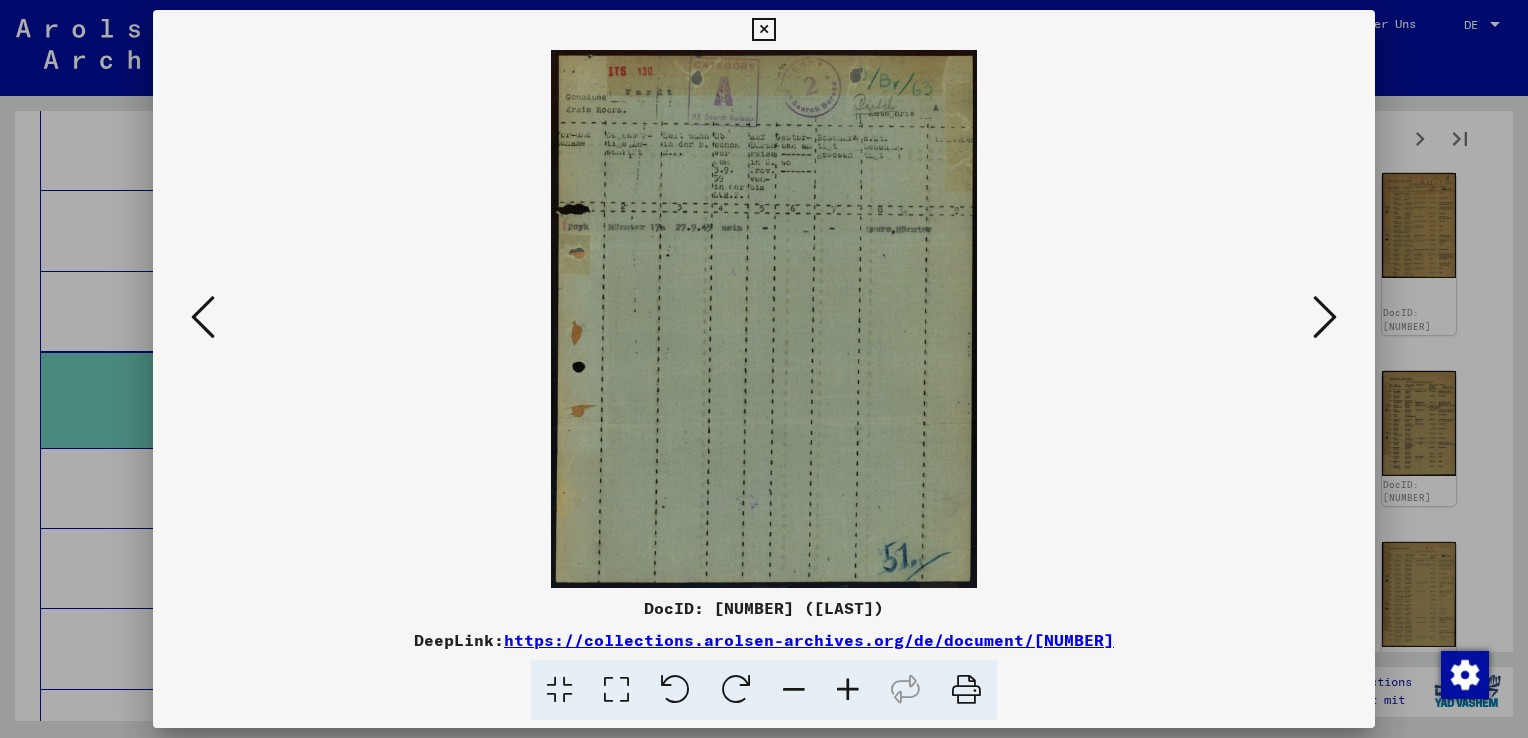 click at bounding box center (1325, 317) 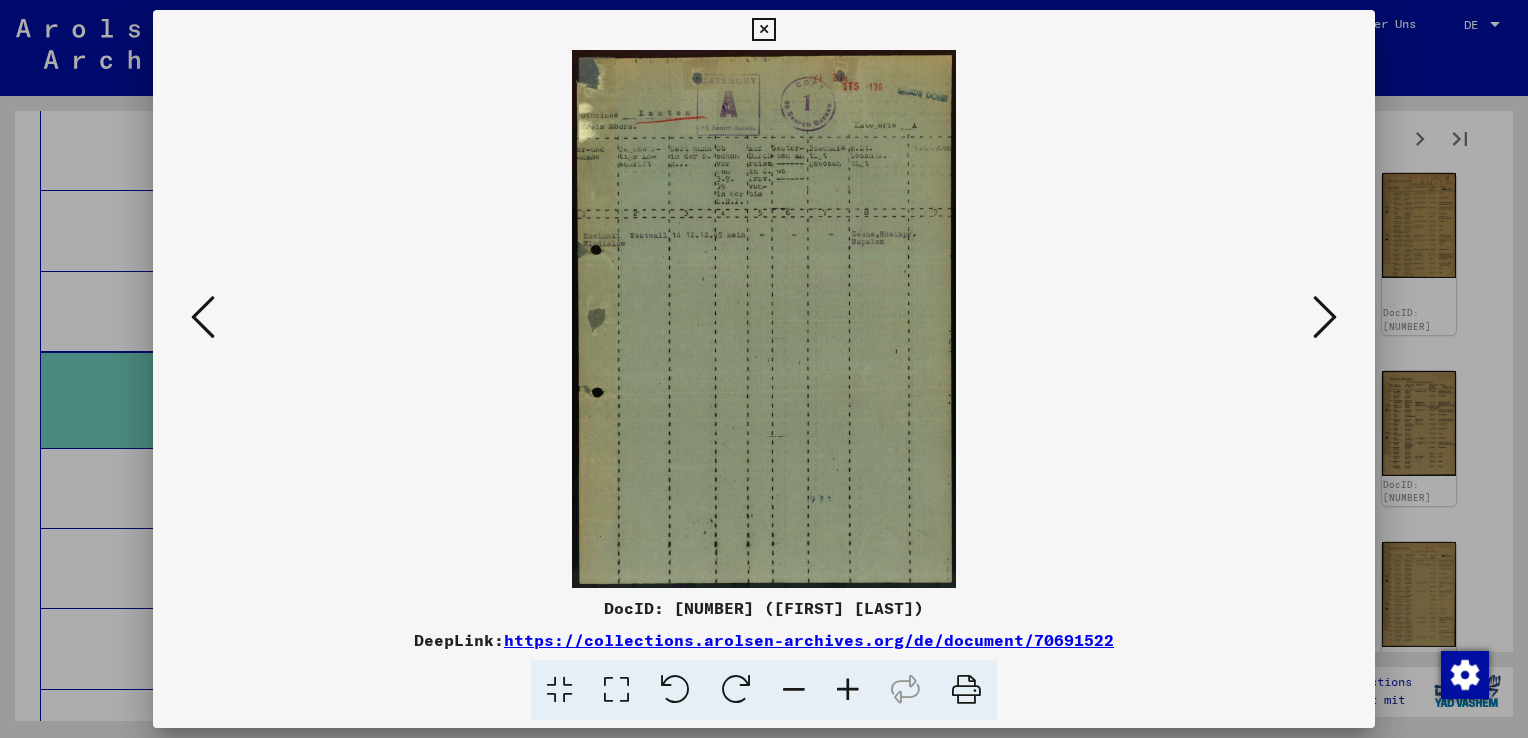 click at bounding box center [1325, 317] 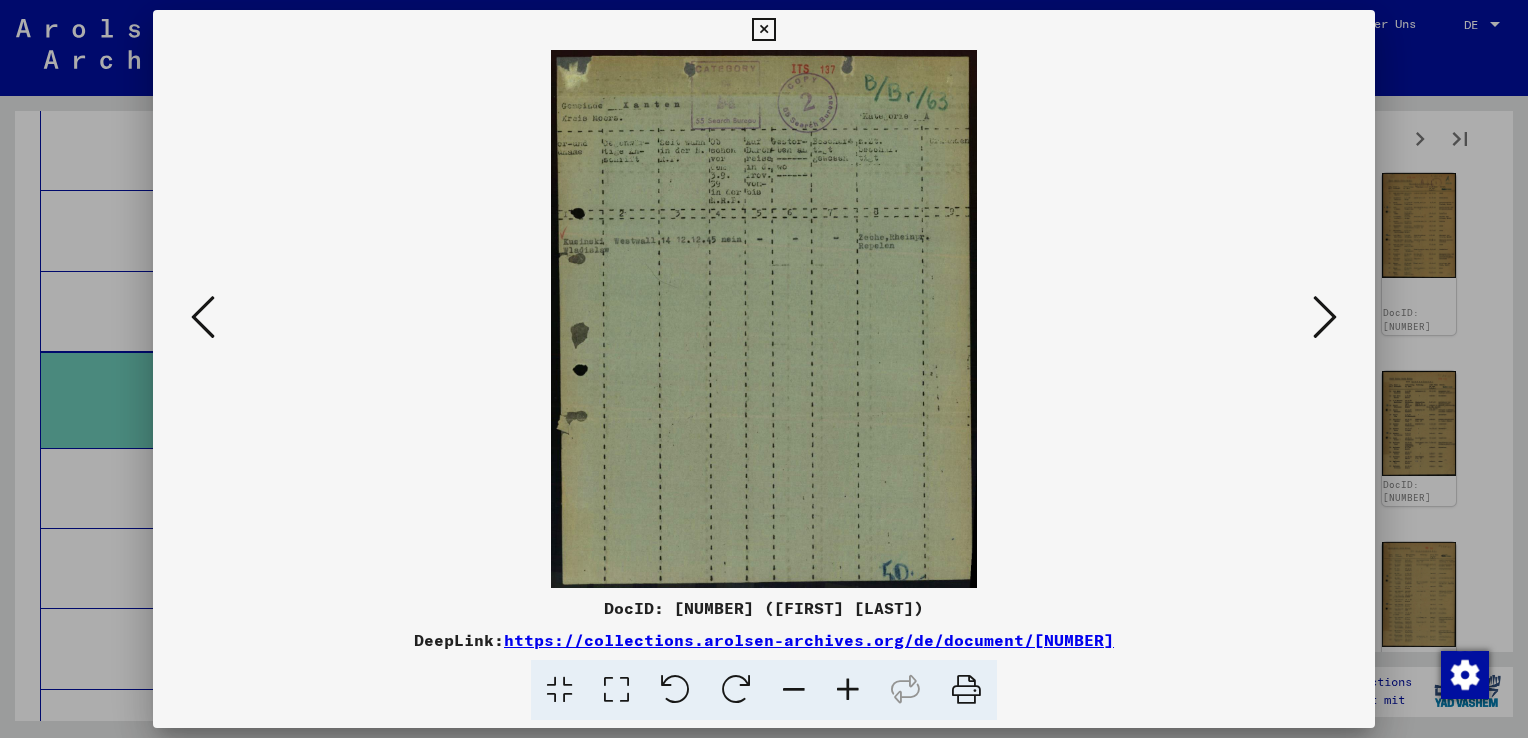 click at bounding box center [1325, 317] 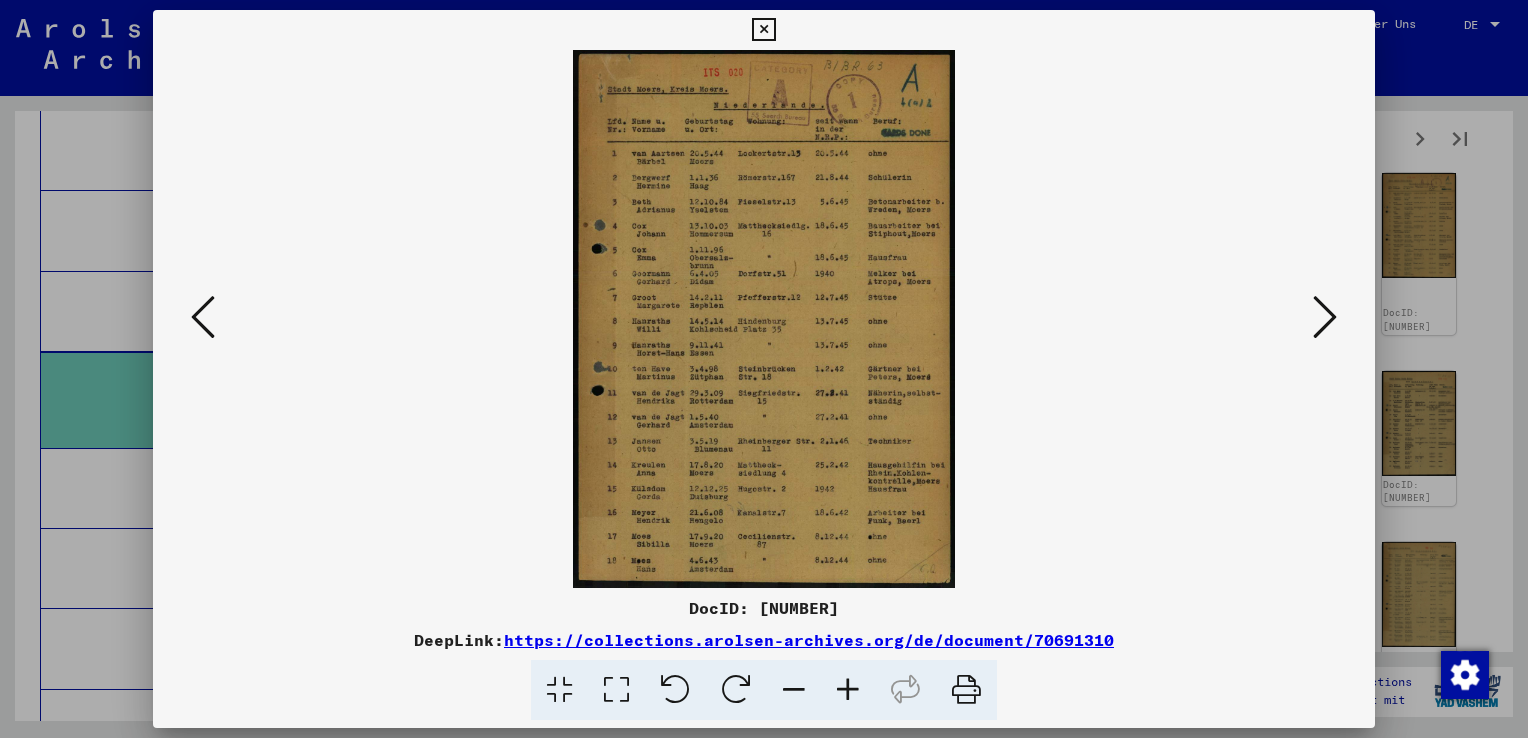 click at bounding box center [763, 30] 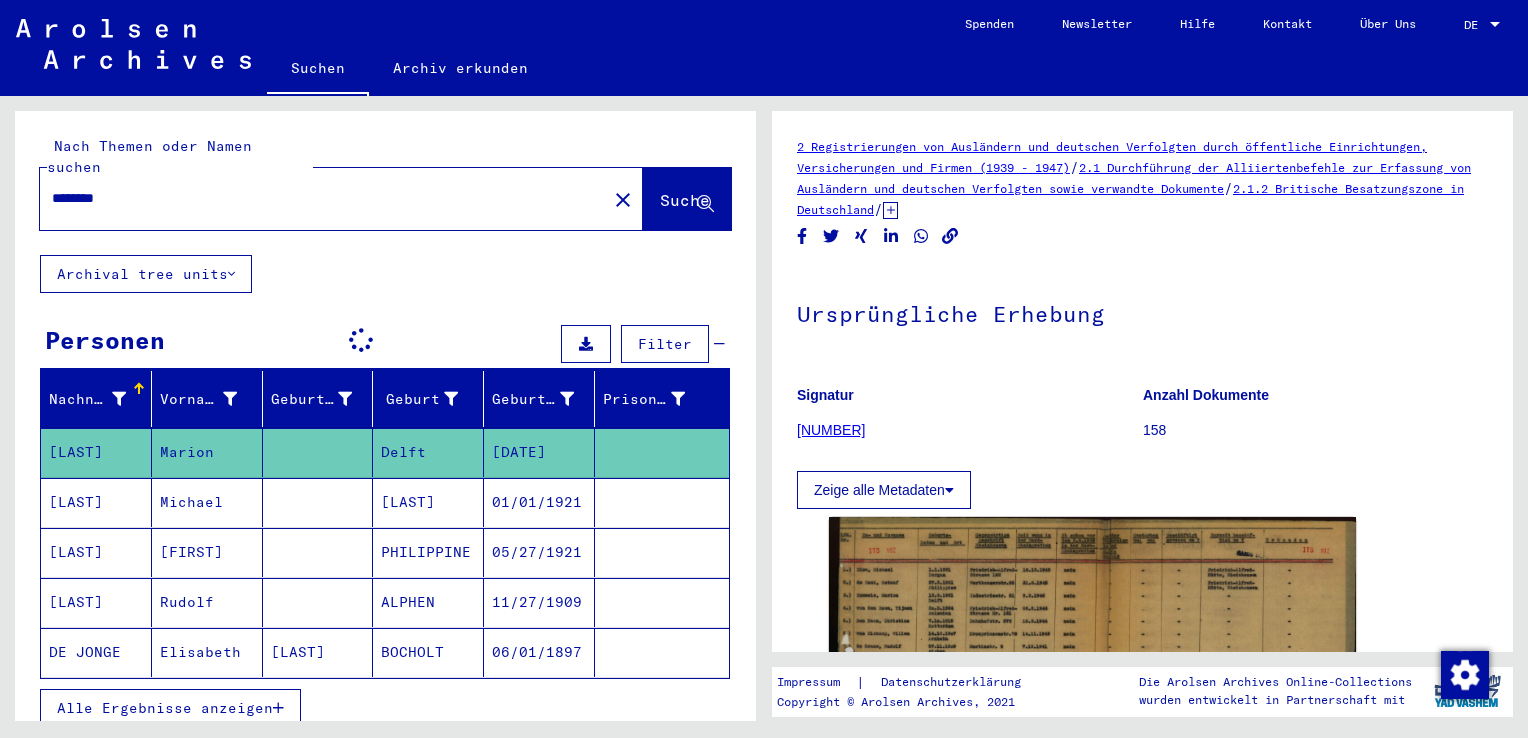 scroll, scrollTop: 0, scrollLeft: 0, axis: both 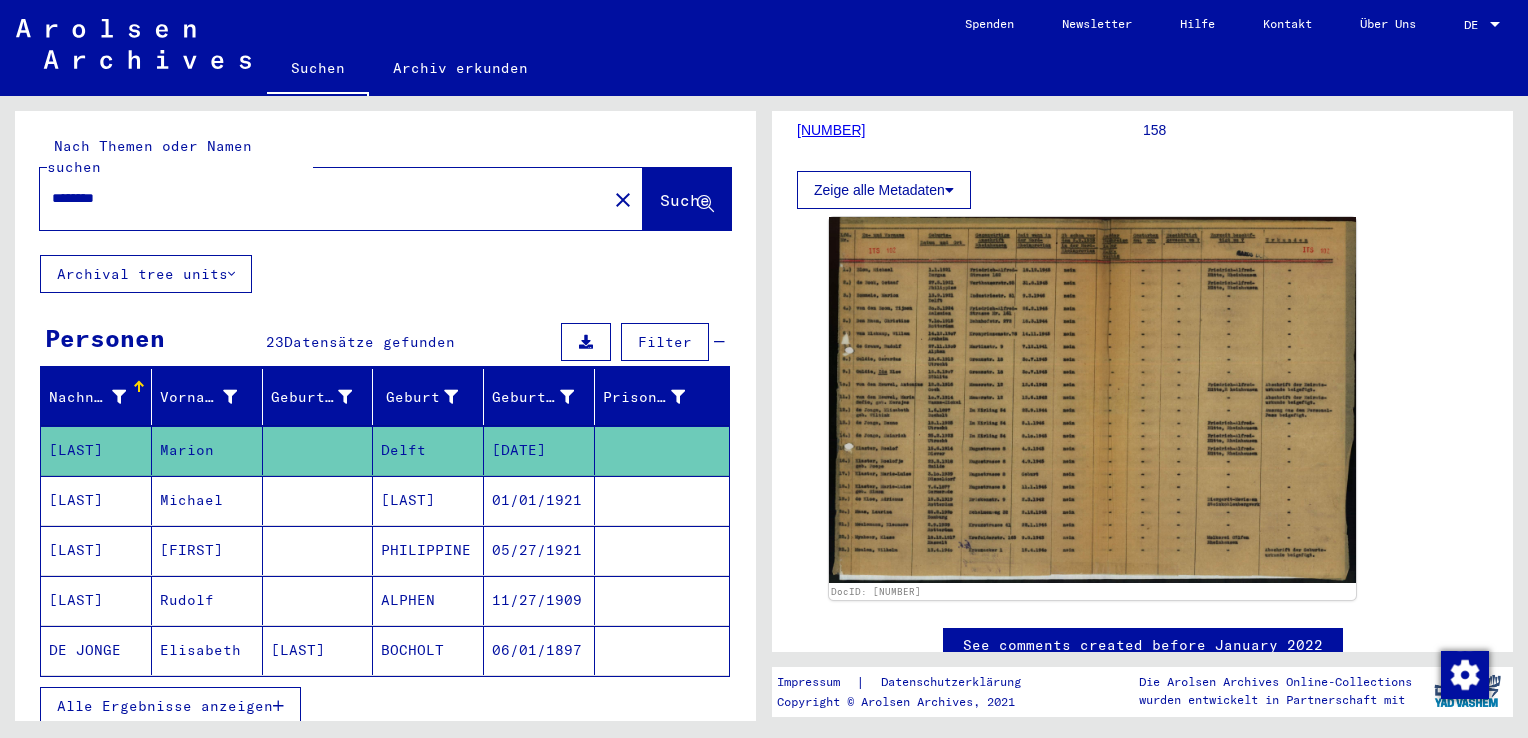 type on "*******" 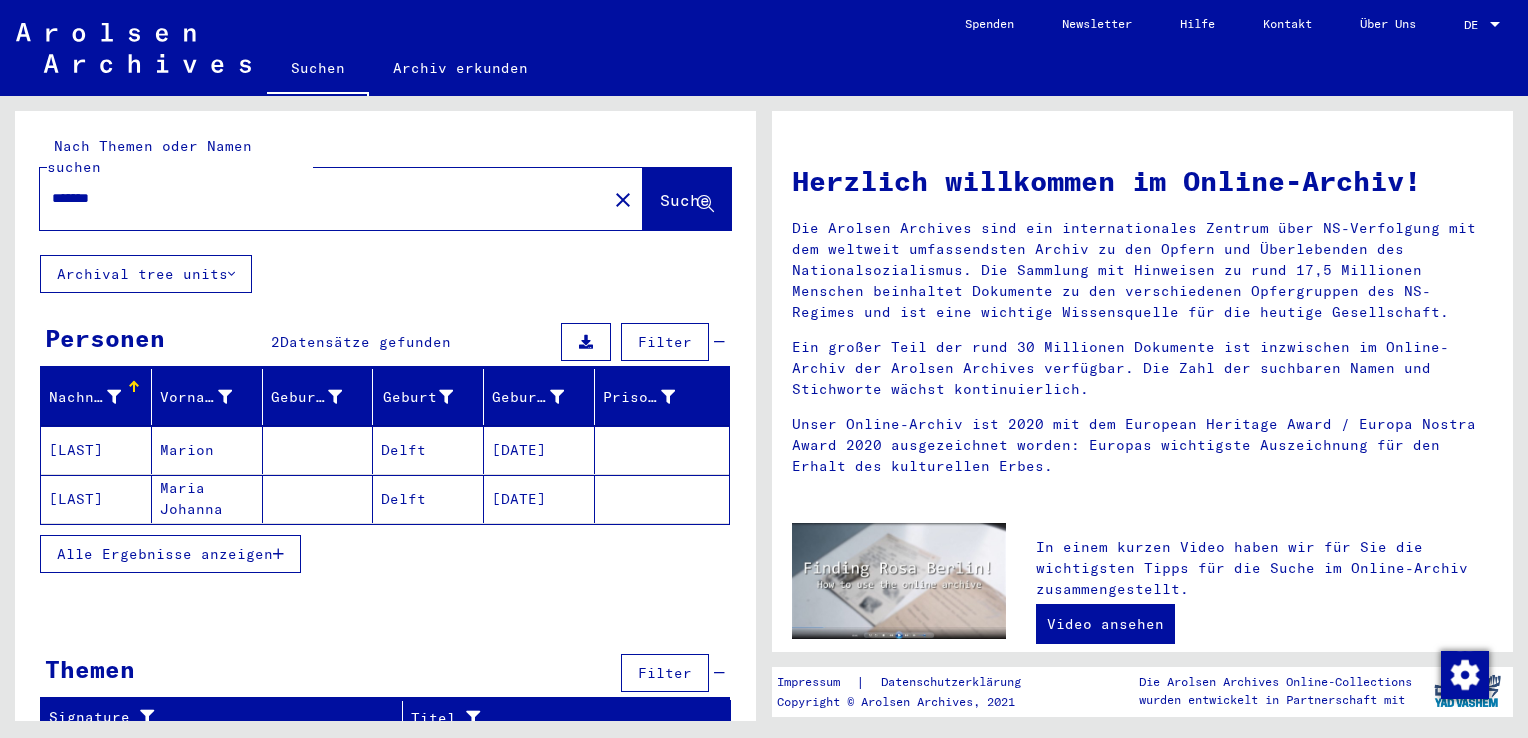 click on "[LAST]" 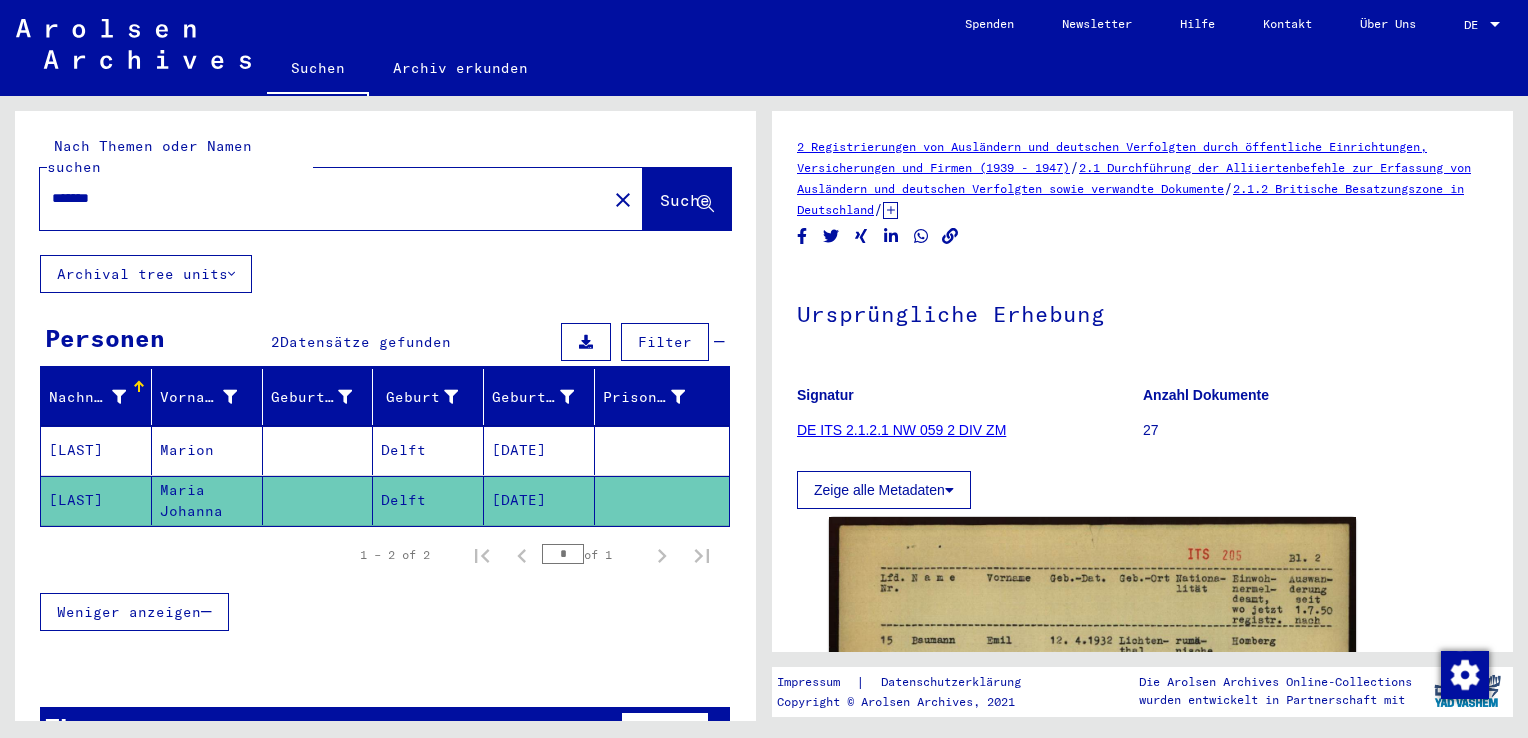 scroll, scrollTop: 0, scrollLeft: 0, axis: both 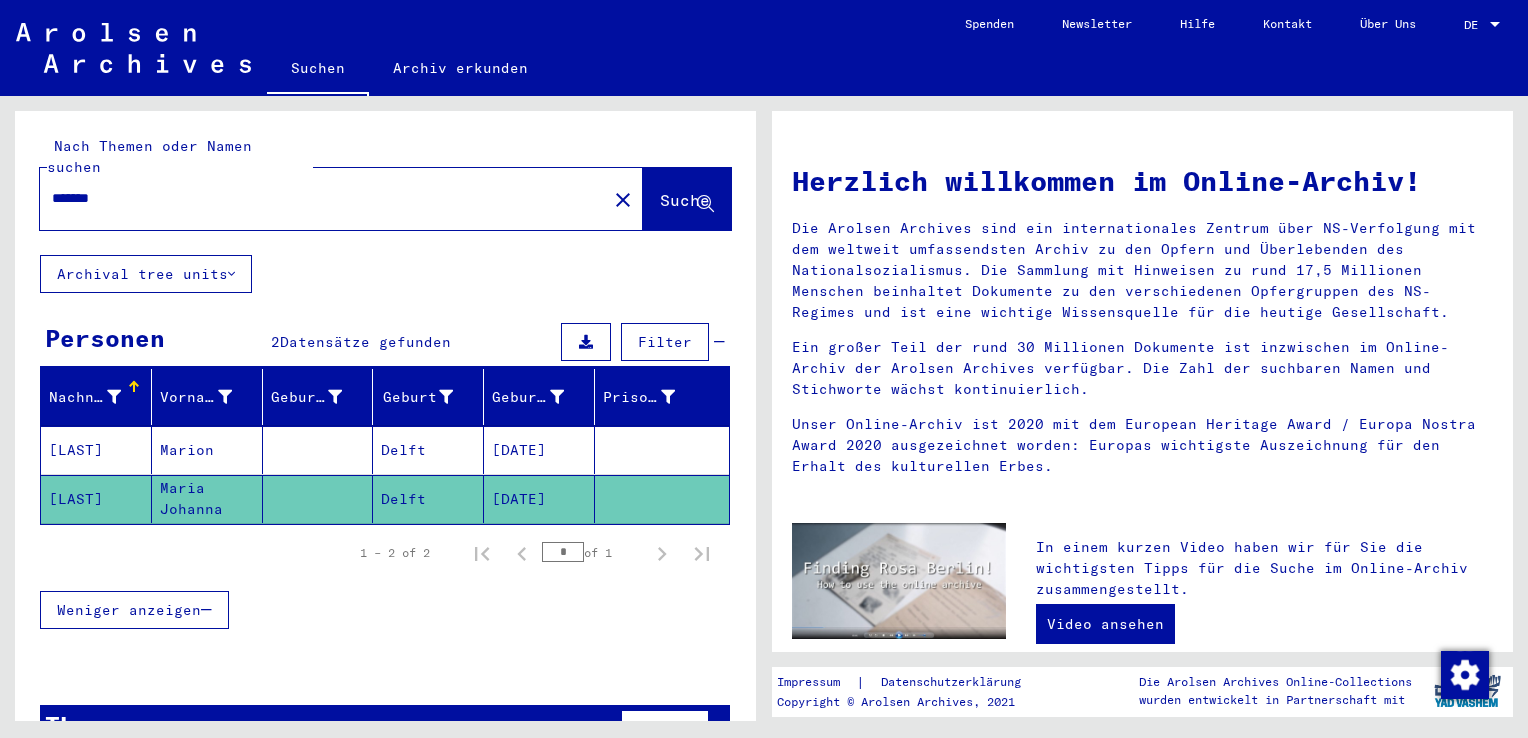 click on "*******" 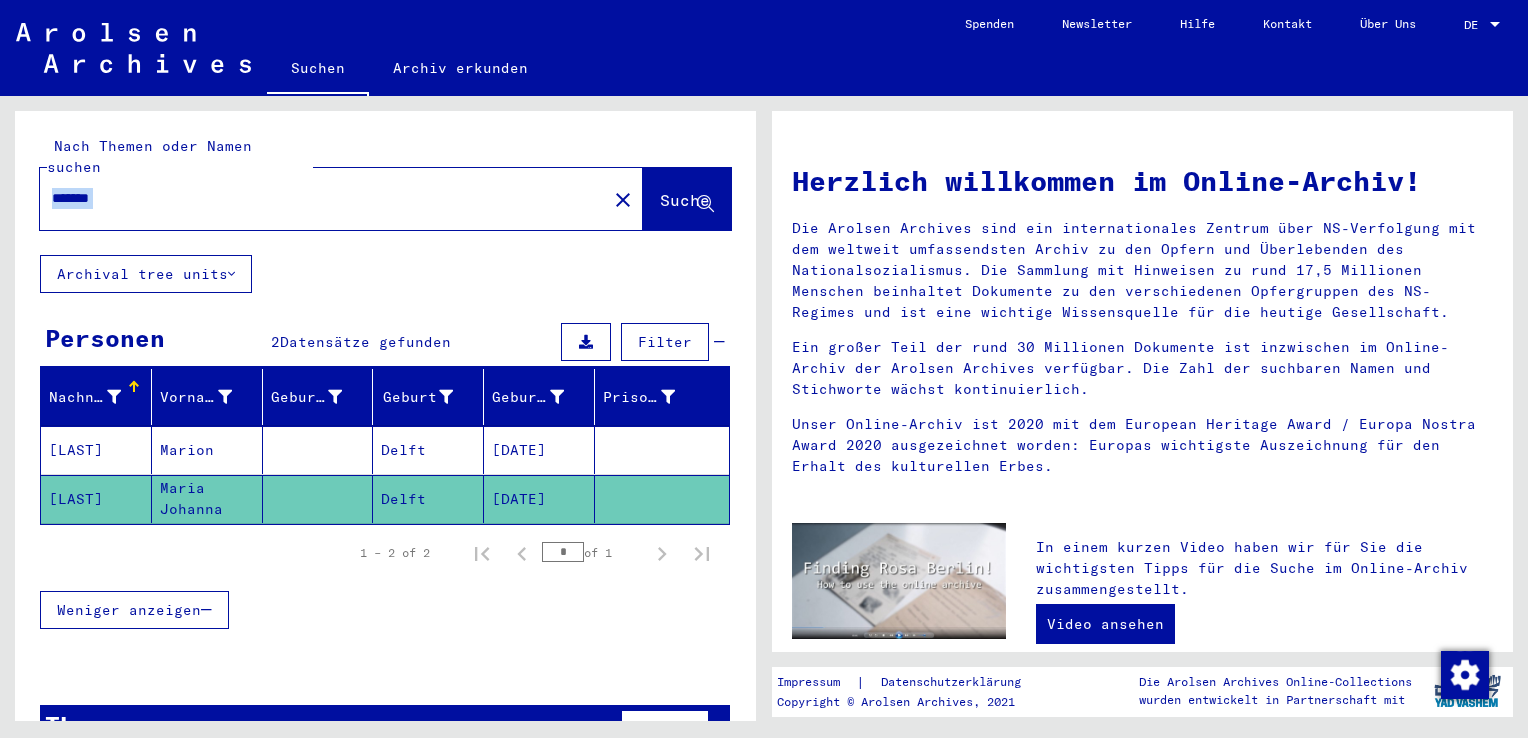 click on "*******" 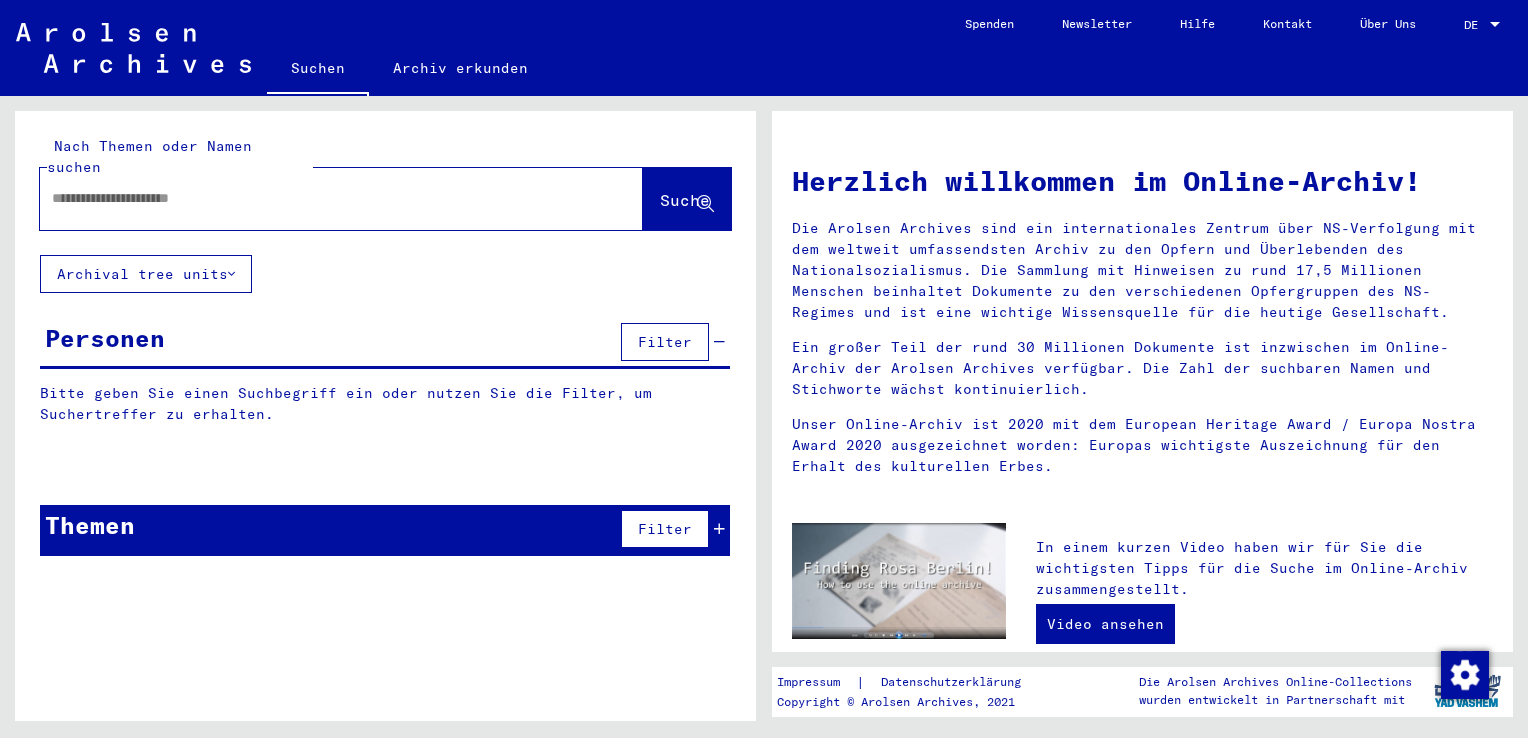 click at bounding box center [317, 198] 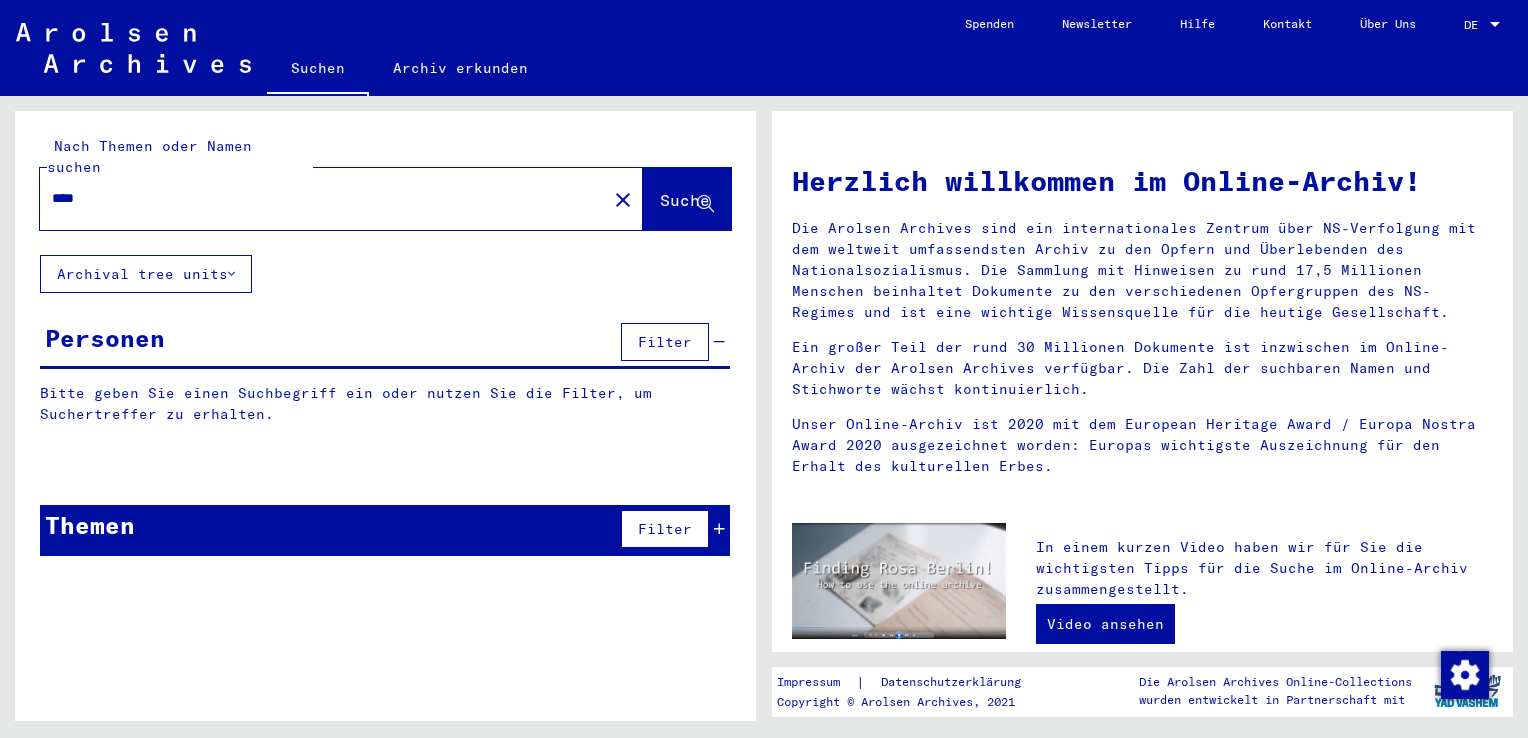 type on "****" 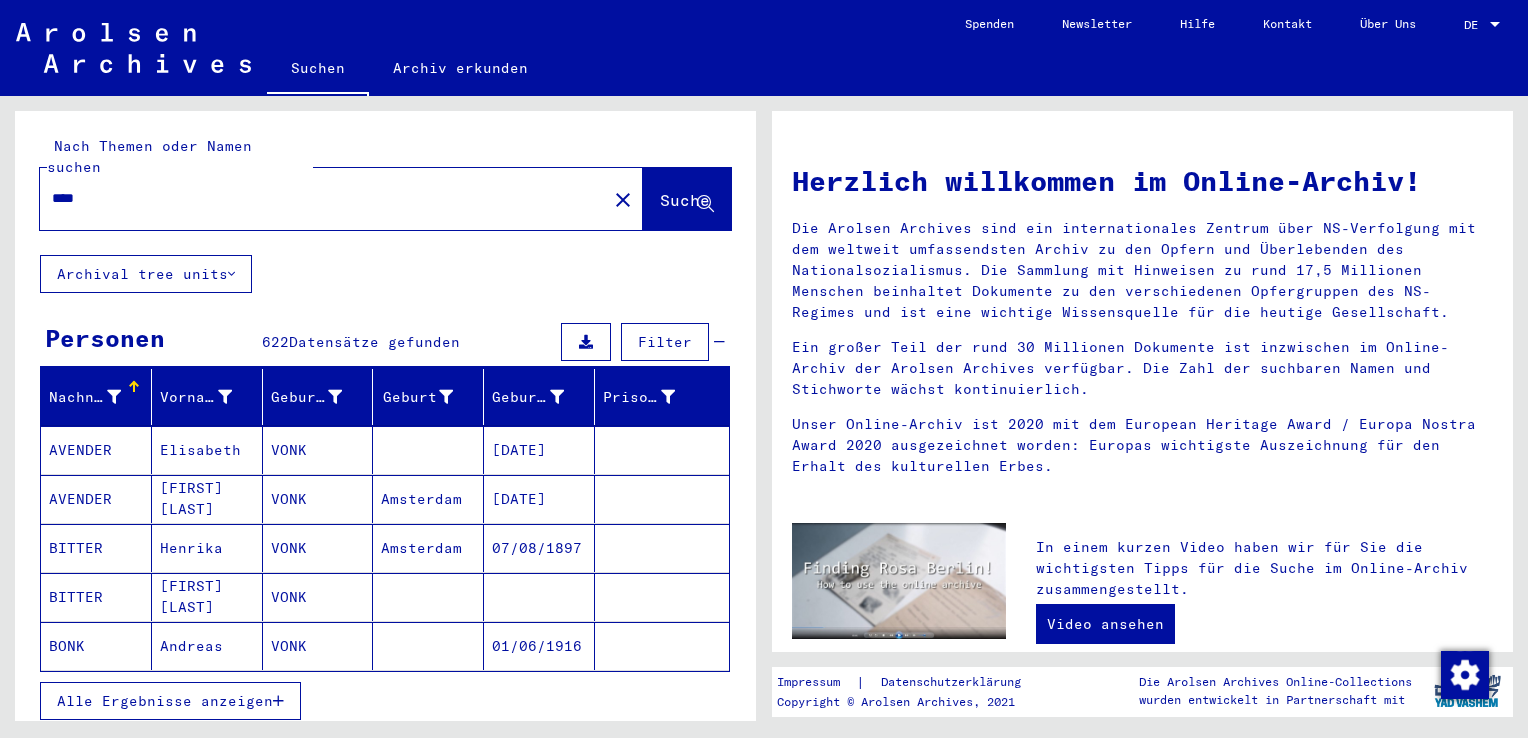 click on "Alle Ergebnisse anzeigen" at bounding box center (165, 701) 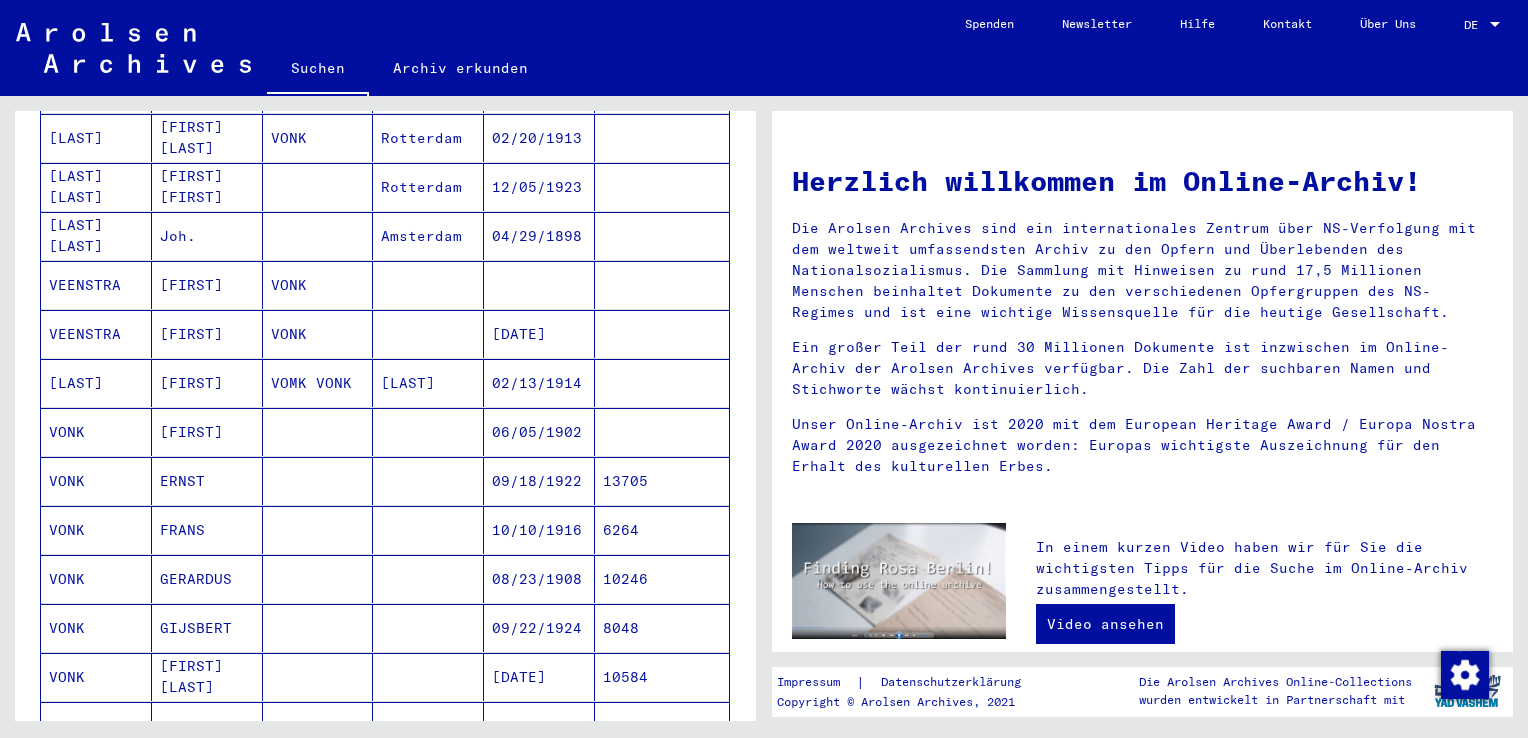 scroll, scrollTop: 1000, scrollLeft: 0, axis: vertical 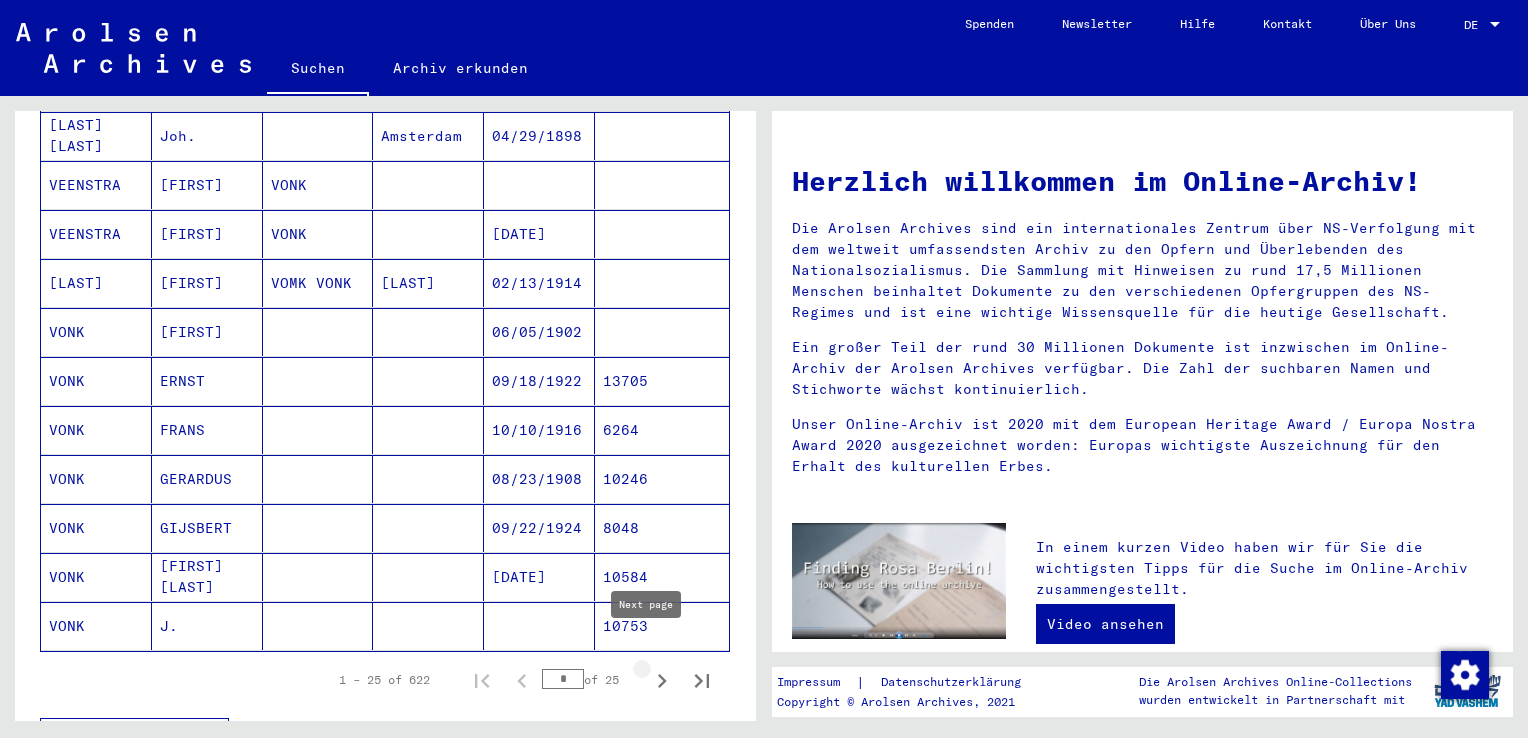 click 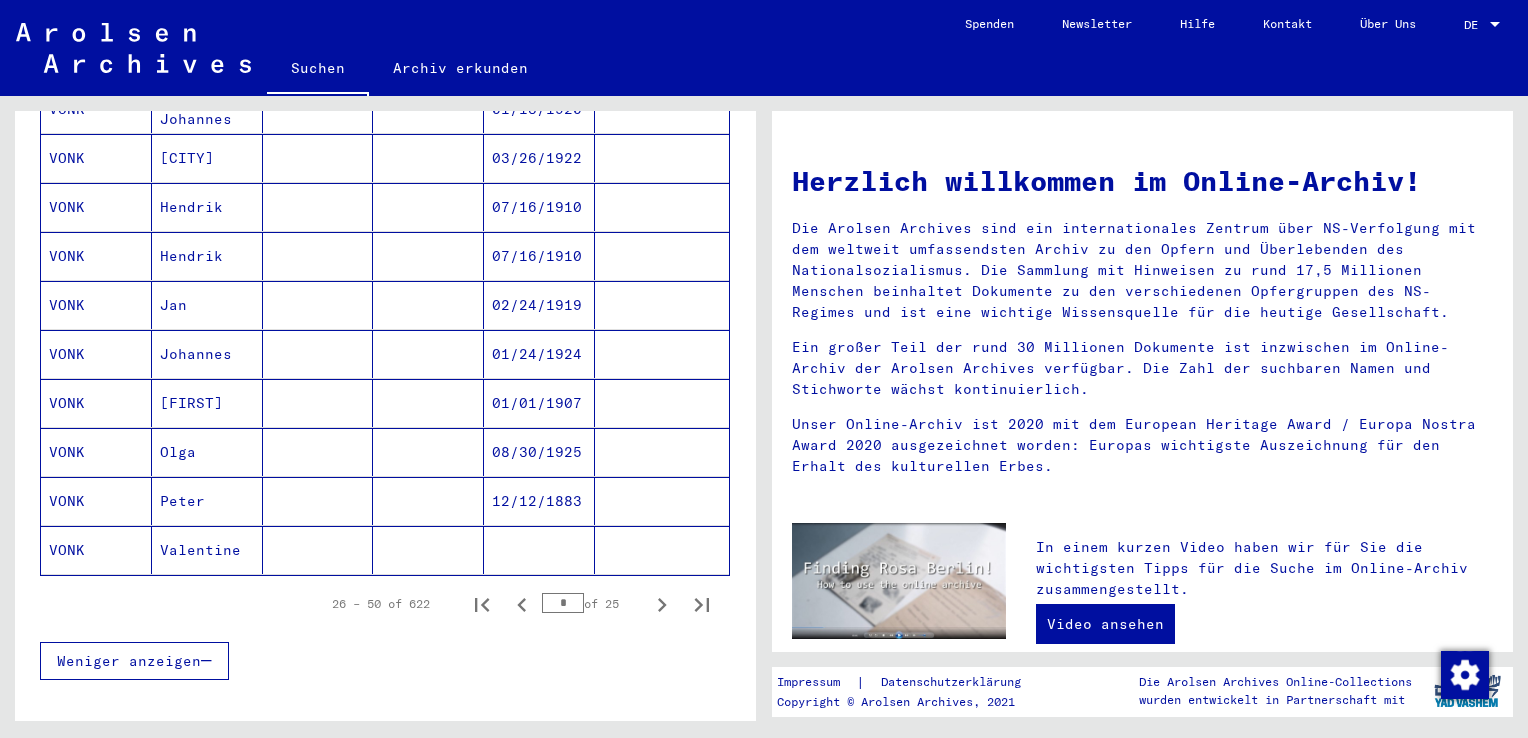 scroll, scrollTop: 1100, scrollLeft: 0, axis: vertical 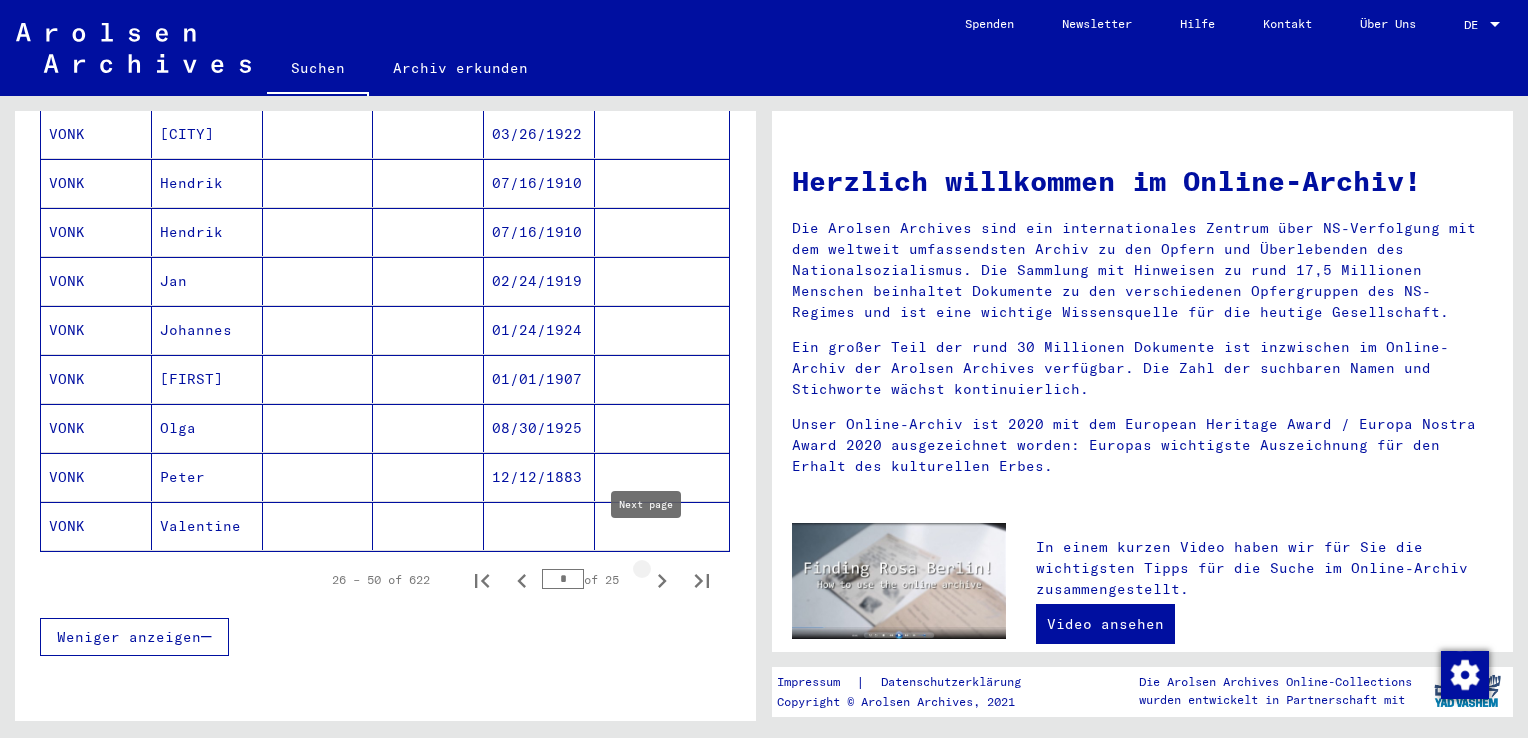 click 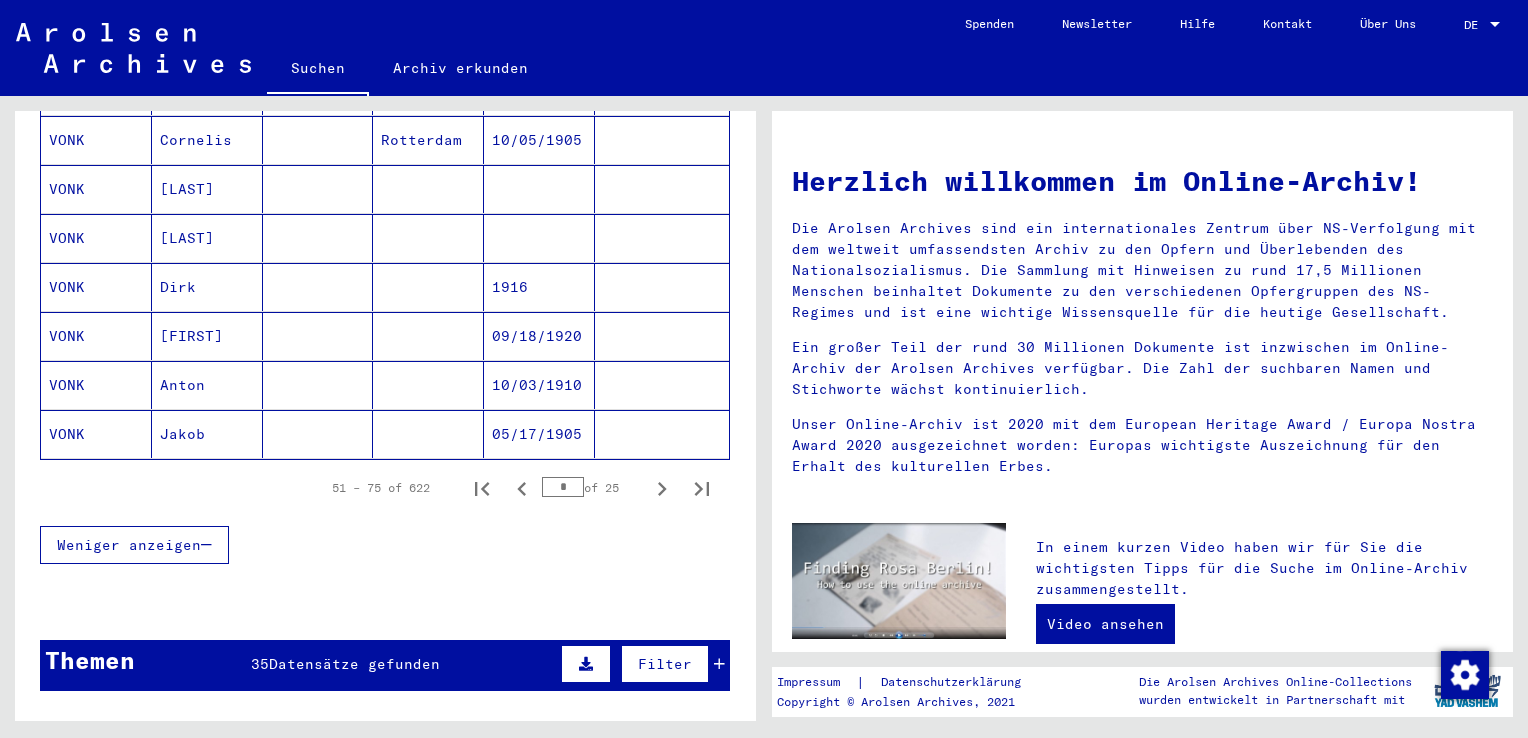 scroll, scrollTop: 1200, scrollLeft: 0, axis: vertical 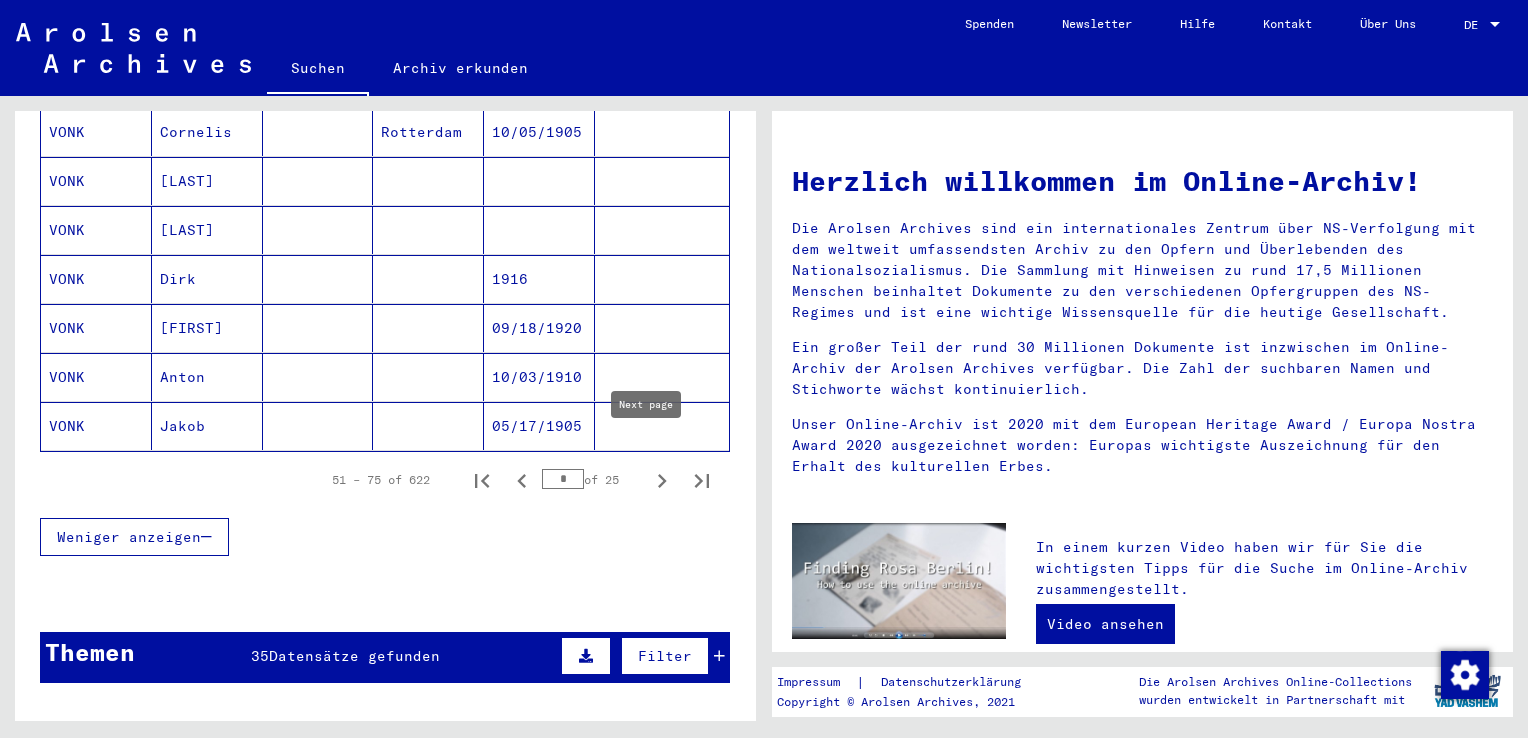 click 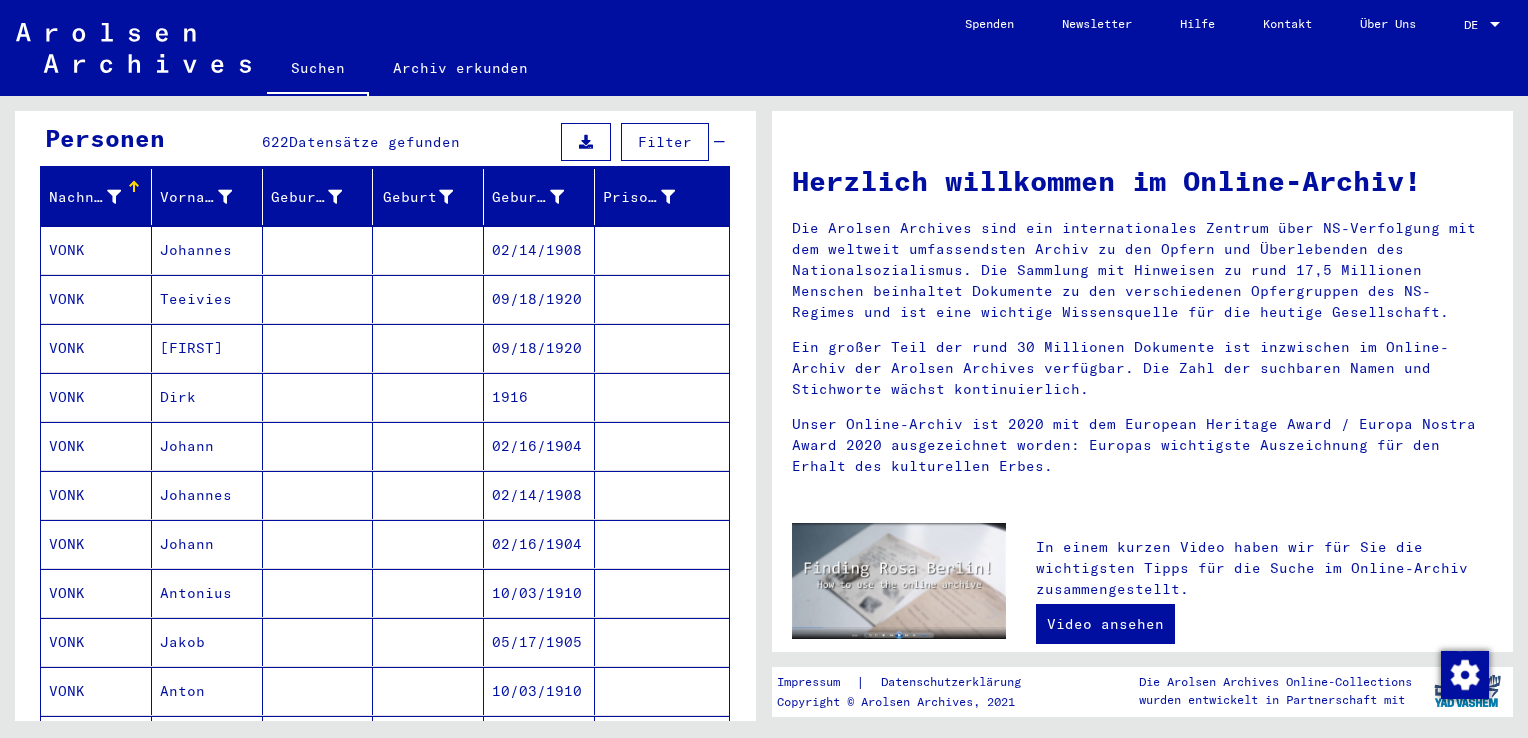 scroll, scrollTop: 0, scrollLeft: 0, axis: both 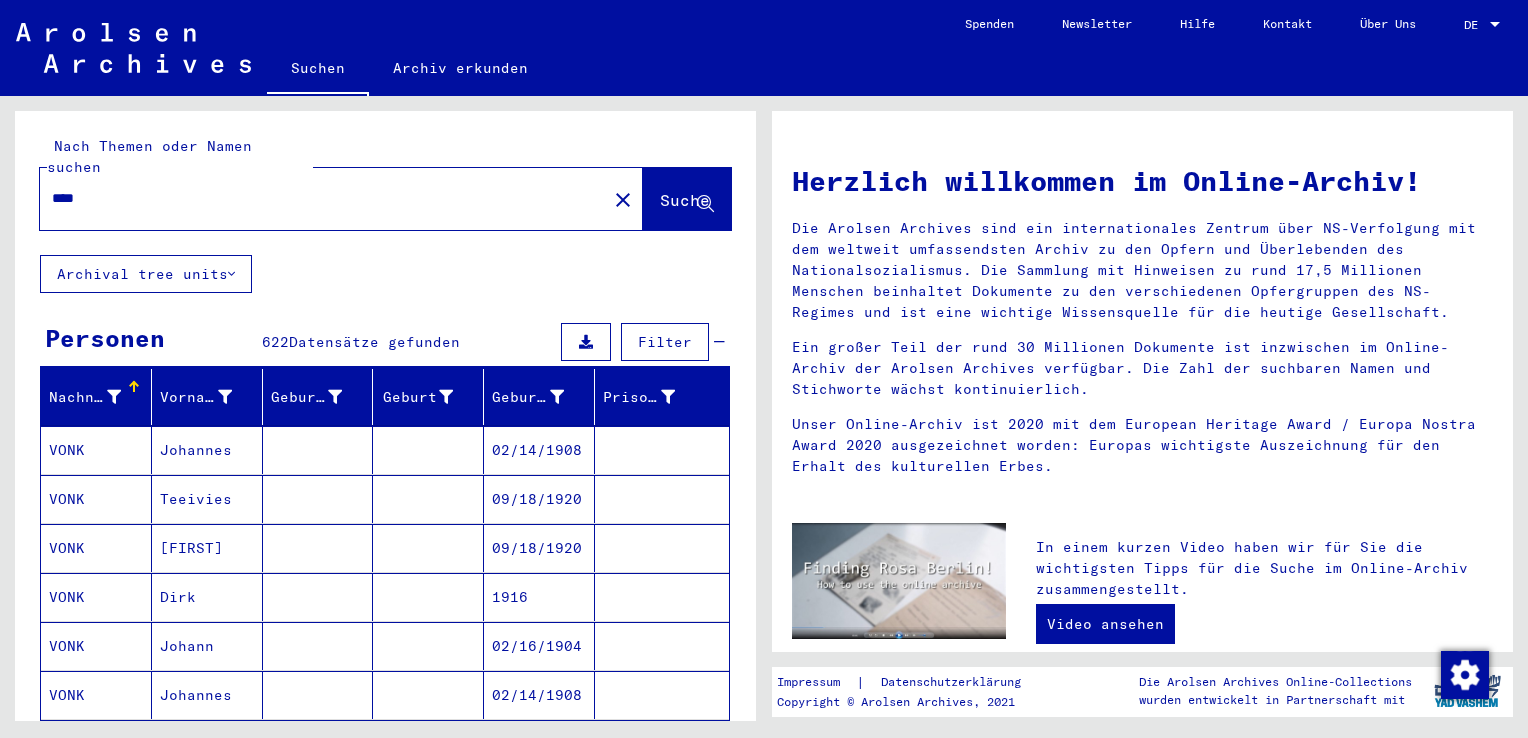 click on "****" at bounding box center [317, 198] 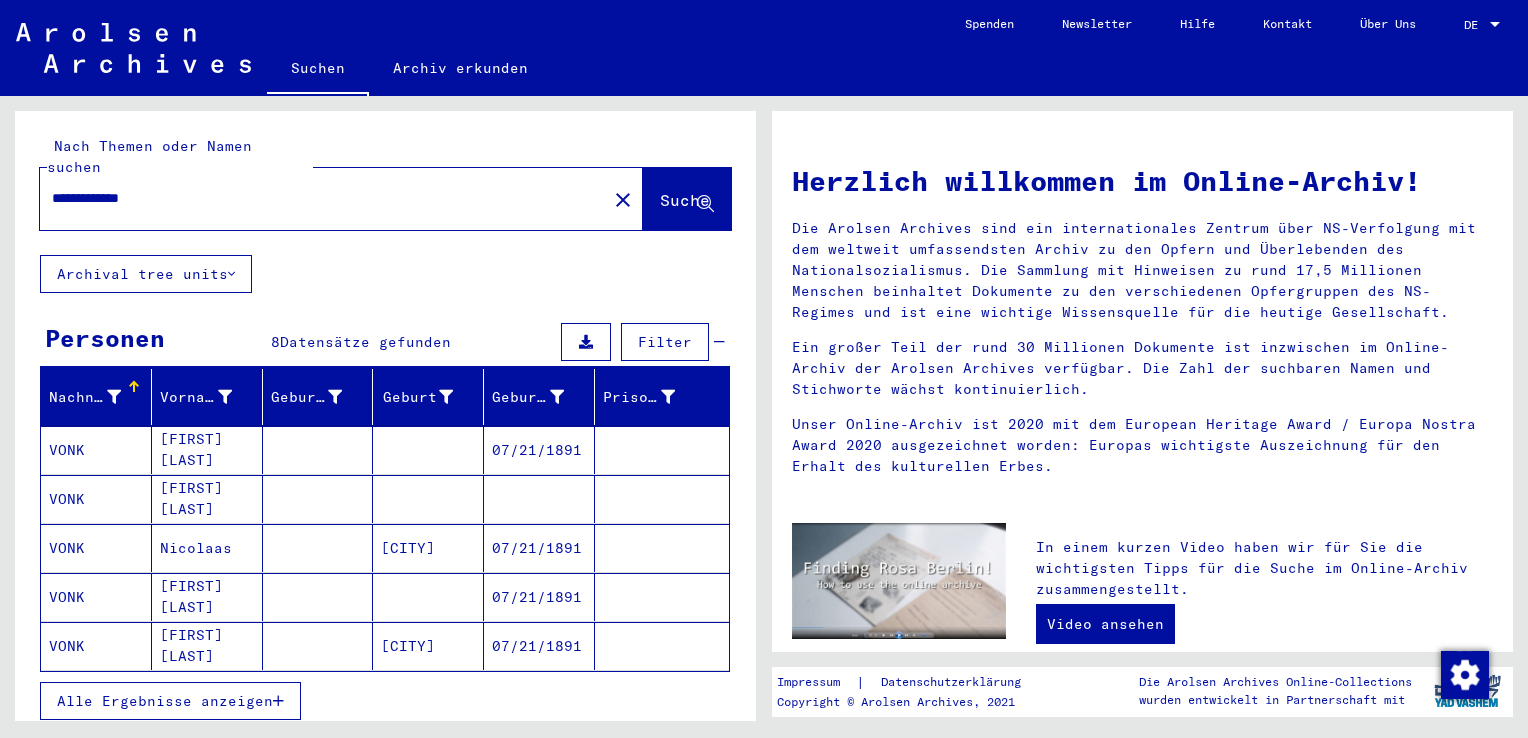 click on "Nicolaas" at bounding box center (207, 597) 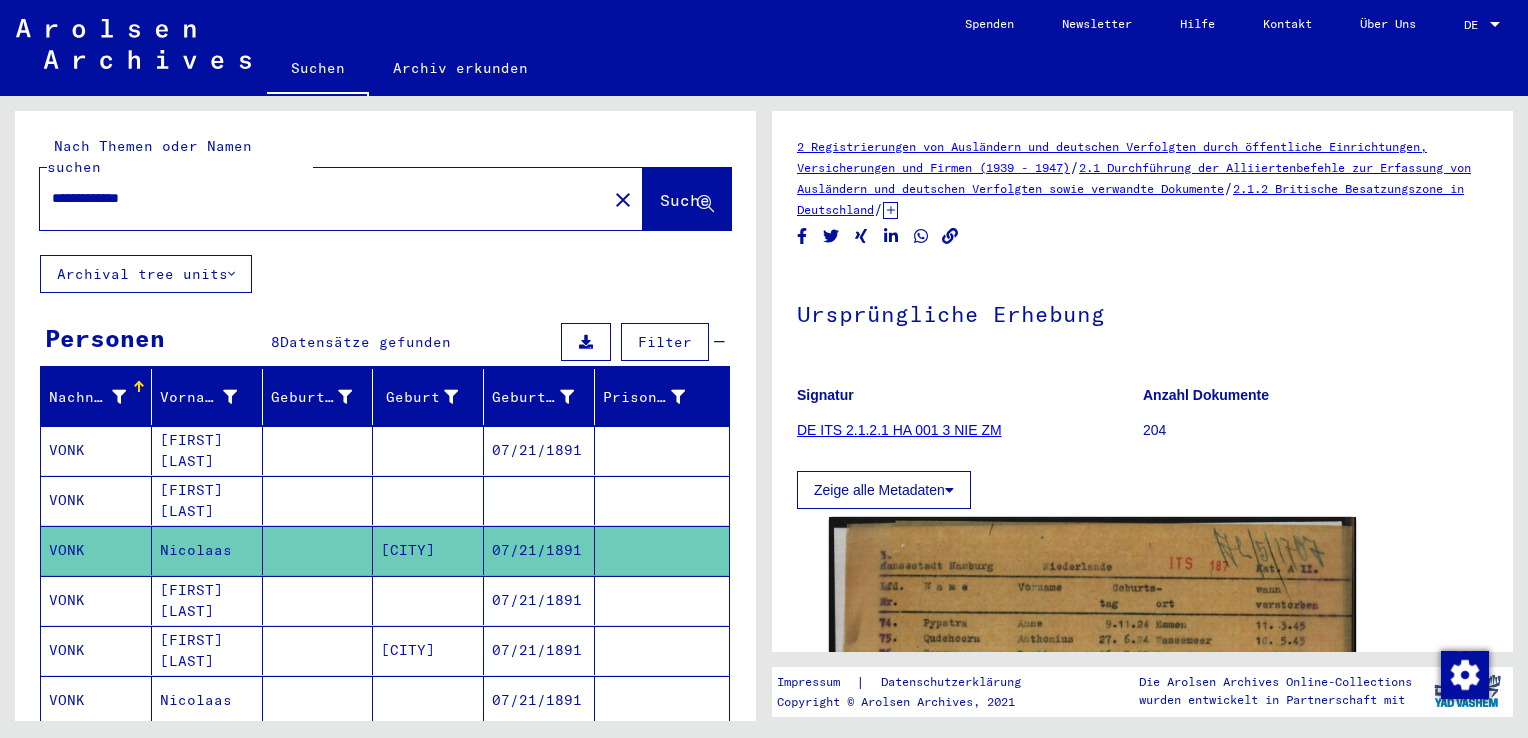 scroll, scrollTop: 0, scrollLeft: 0, axis: both 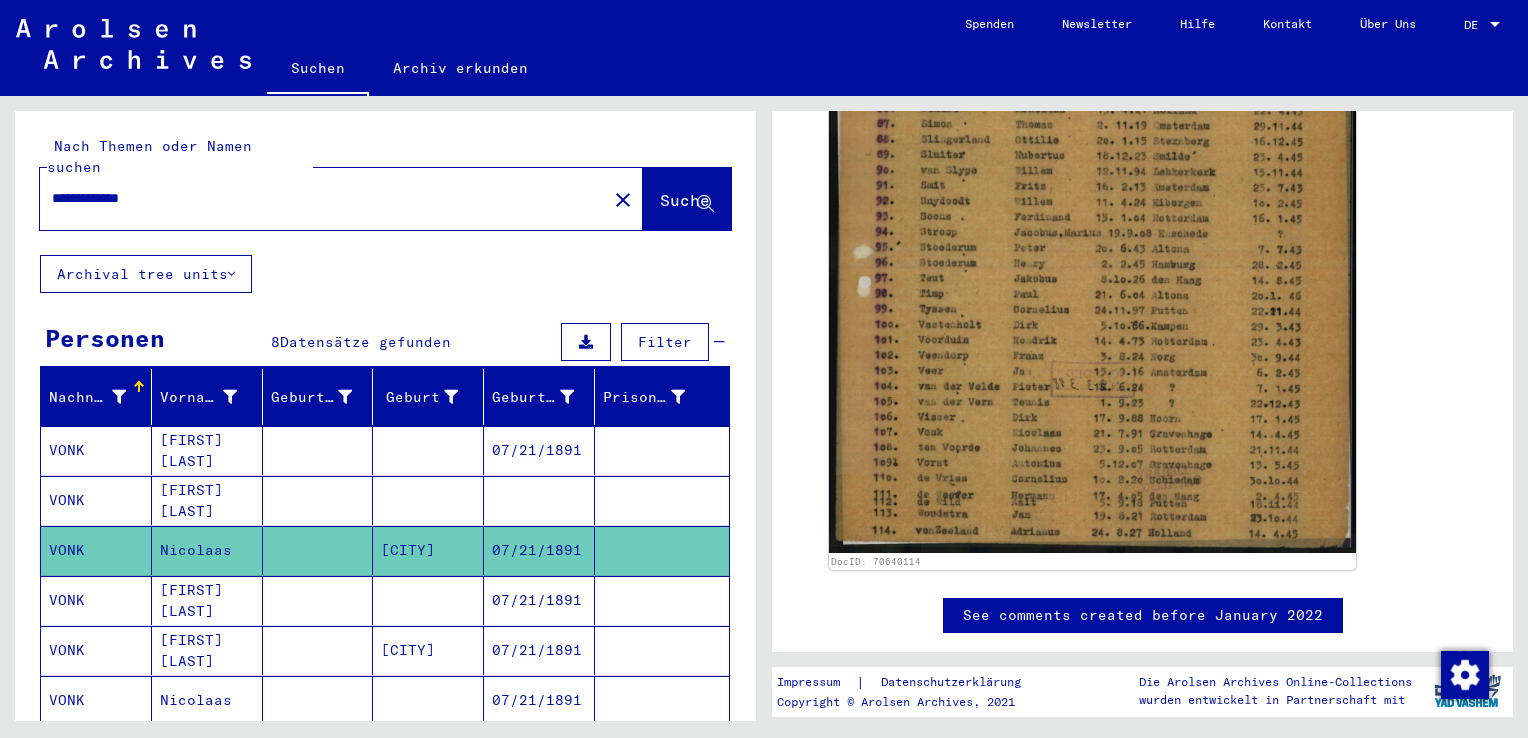 click on "**********" at bounding box center [323, 198] 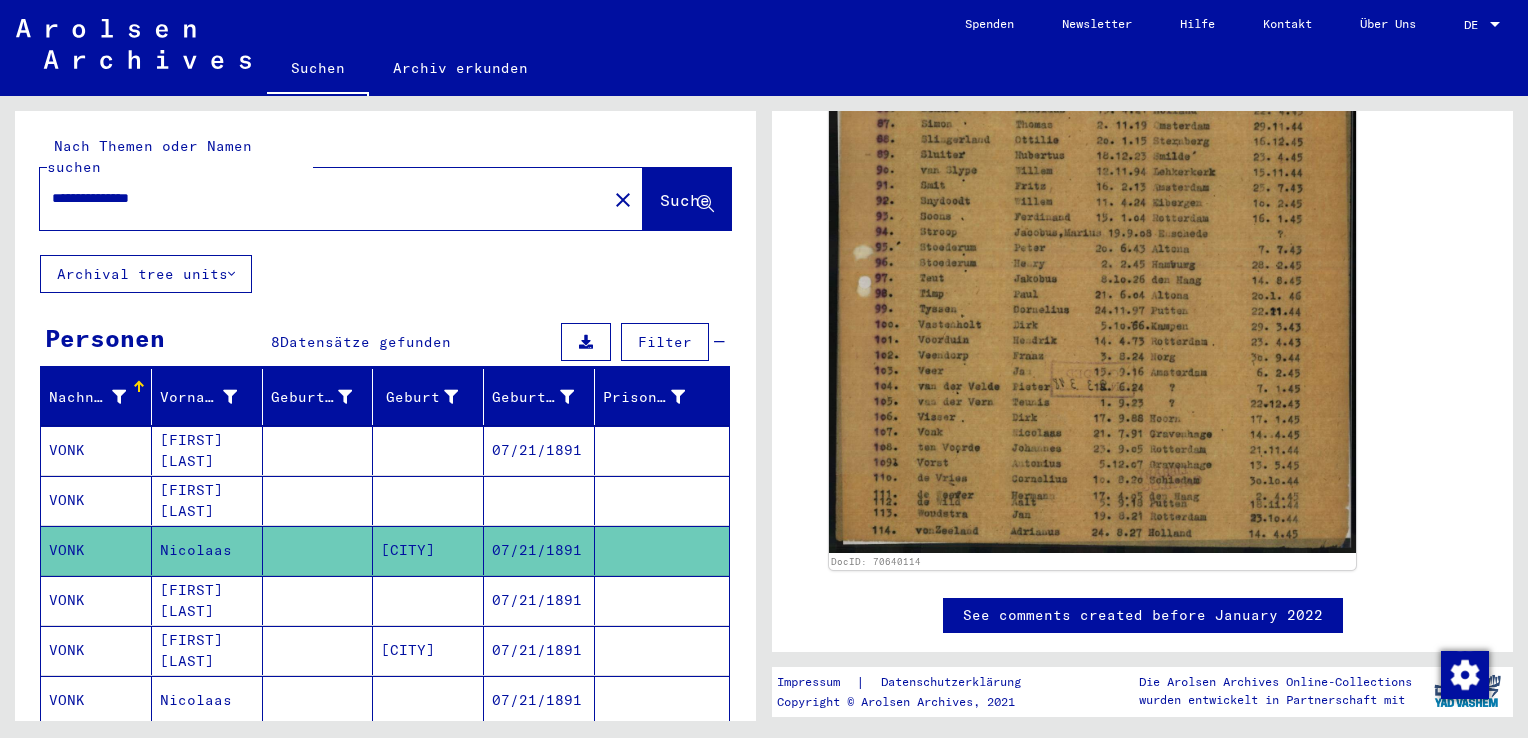 scroll, scrollTop: 0, scrollLeft: 0, axis: both 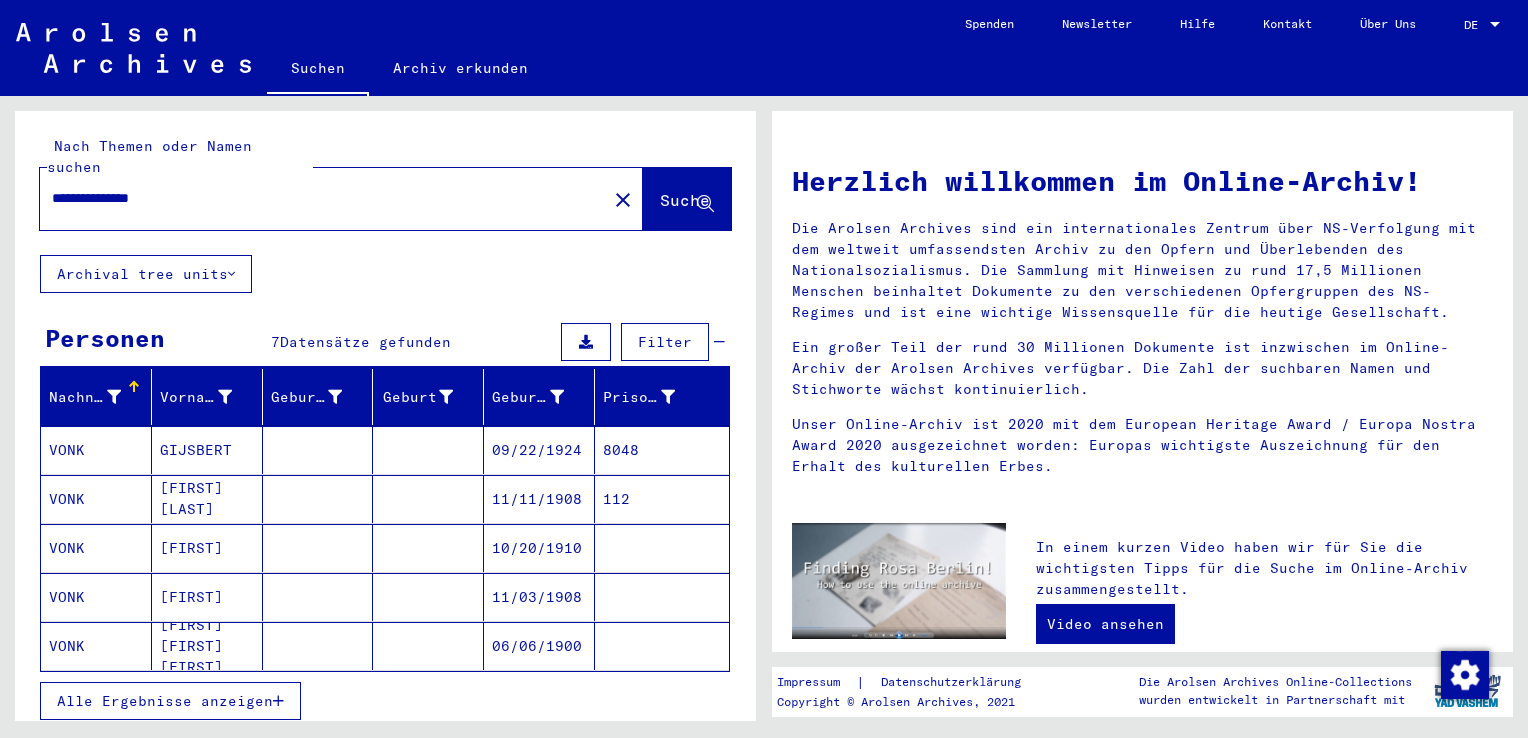 click on "**********" at bounding box center (317, 198) 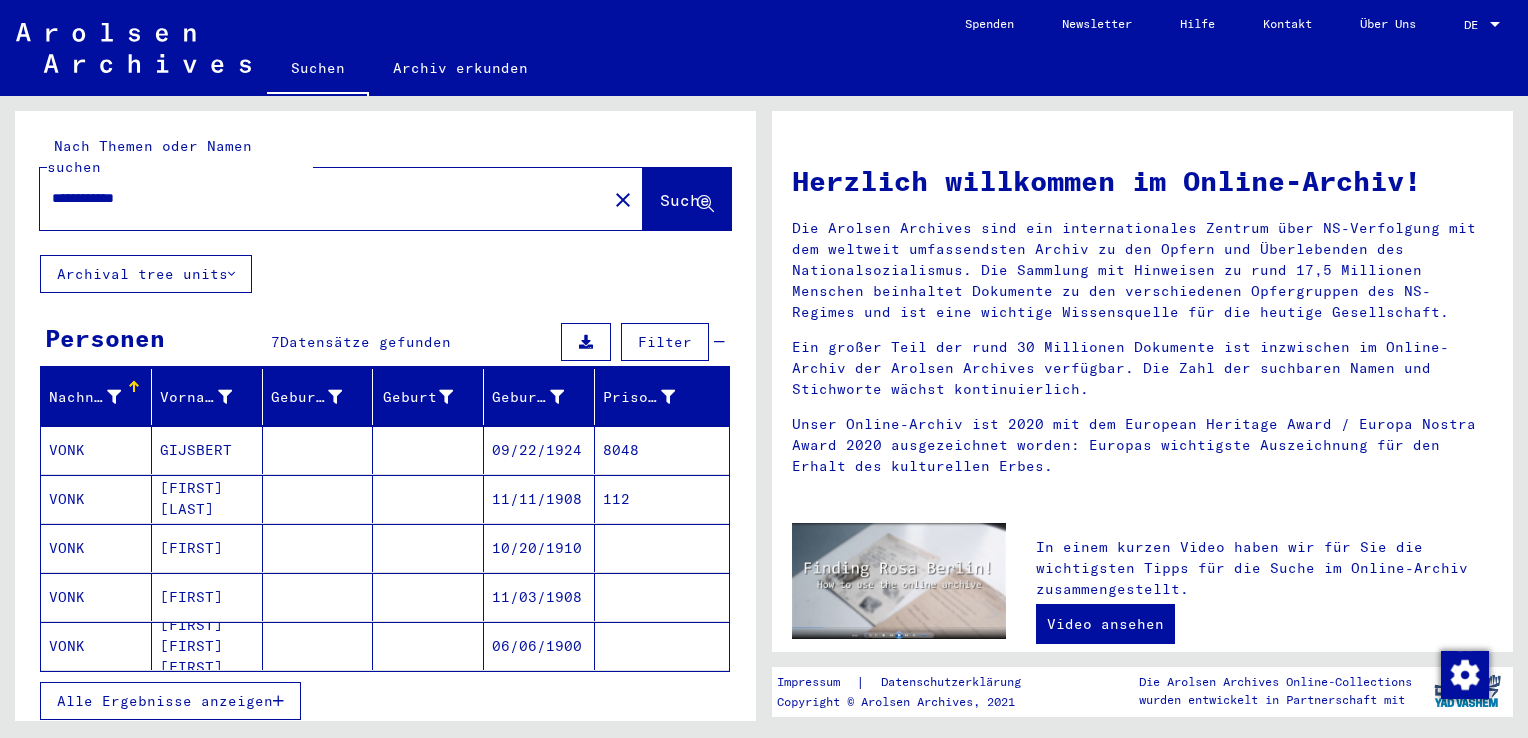 type on "**********" 